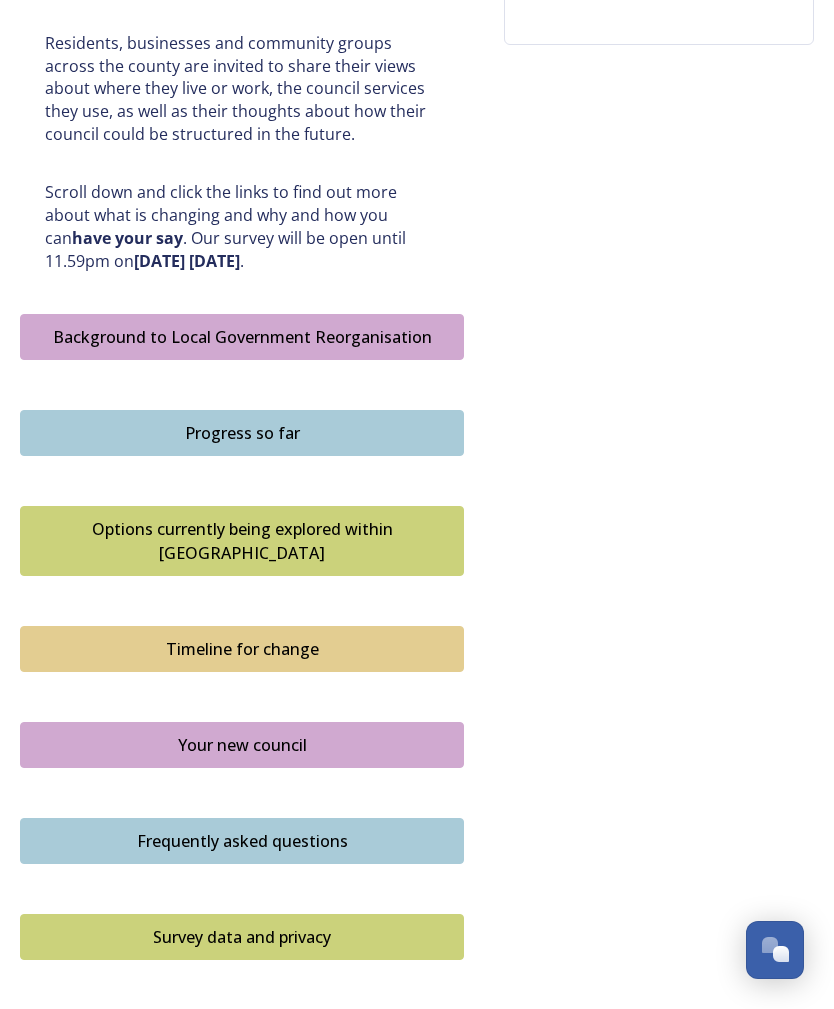scroll, scrollTop: 953, scrollLeft: 0, axis: vertical 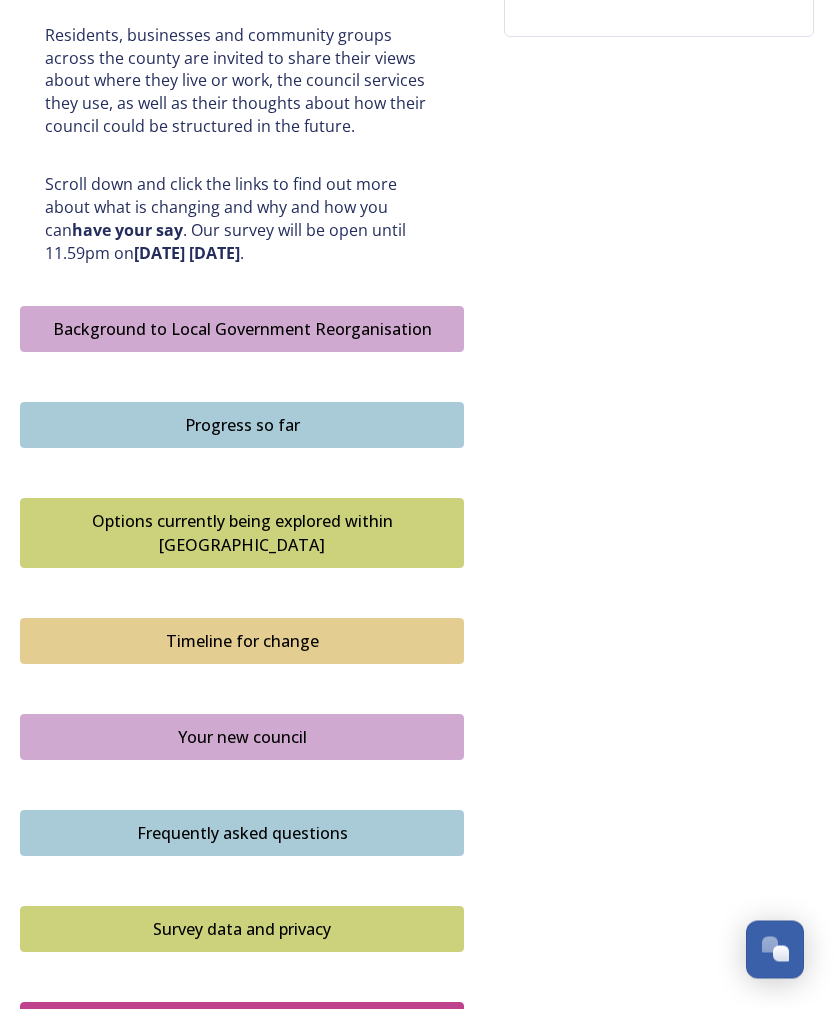 click on "Your new council" at bounding box center [242, 738] 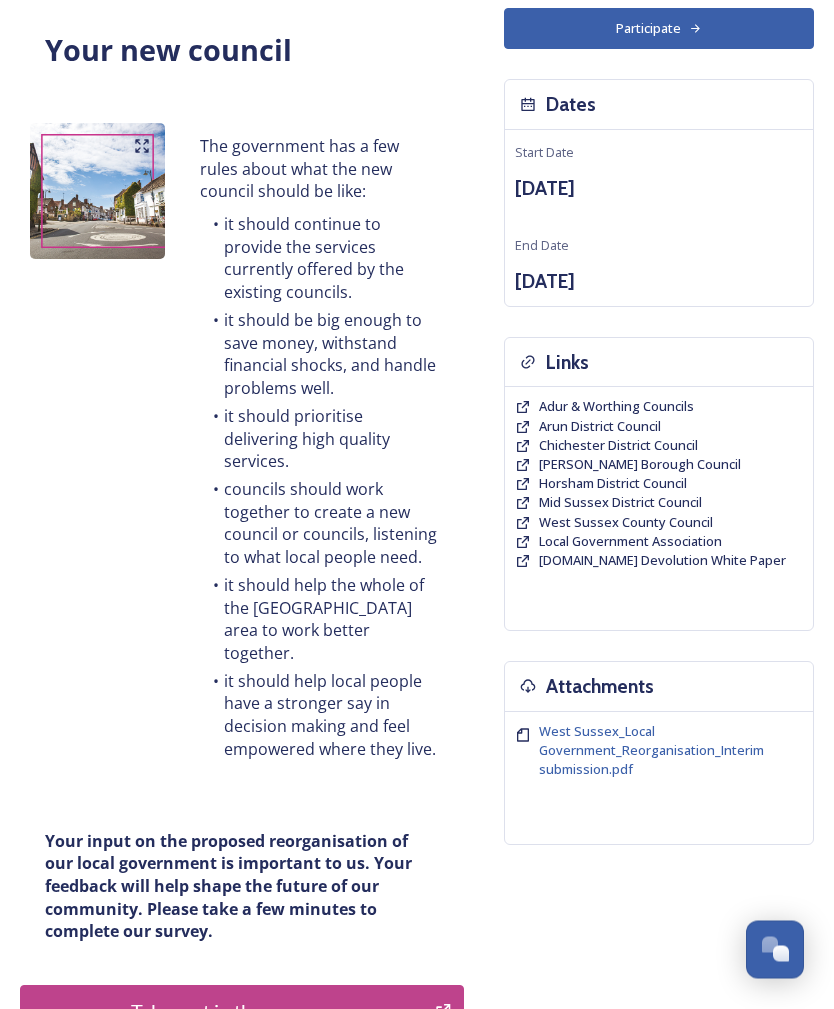 scroll, scrollTop: 149, scrollLeft: 0, axis: vertical 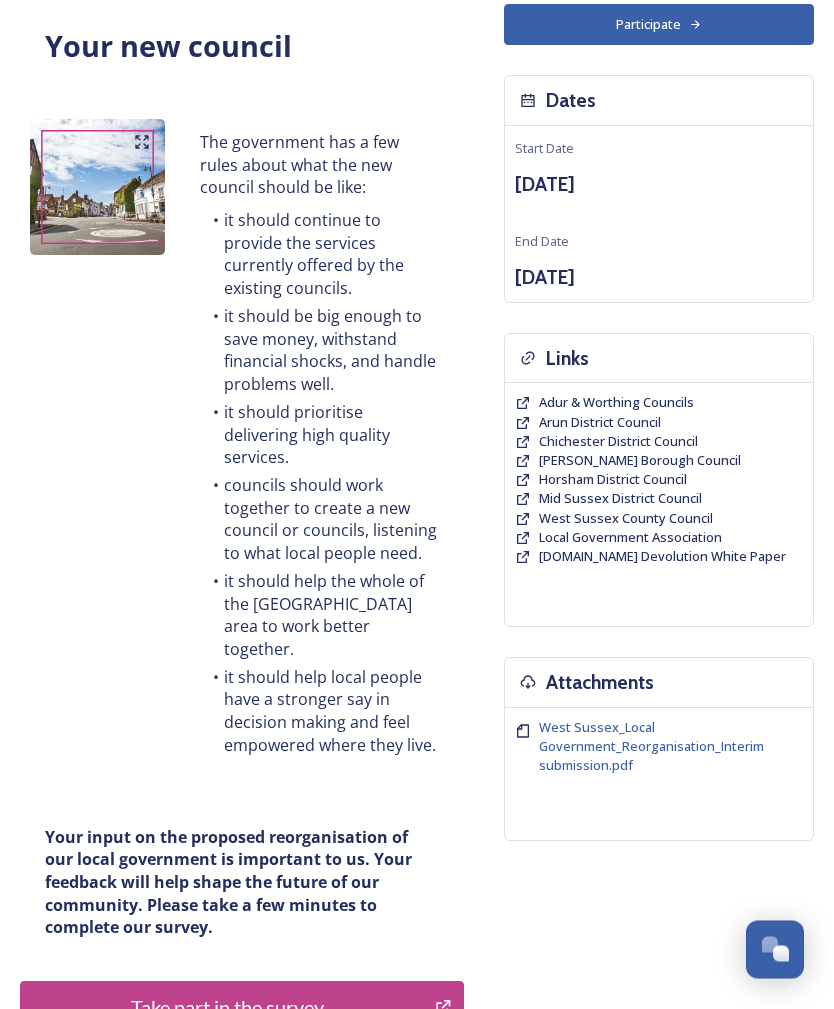 click on "Take part in the survey" at bounding box center [227, 1008] 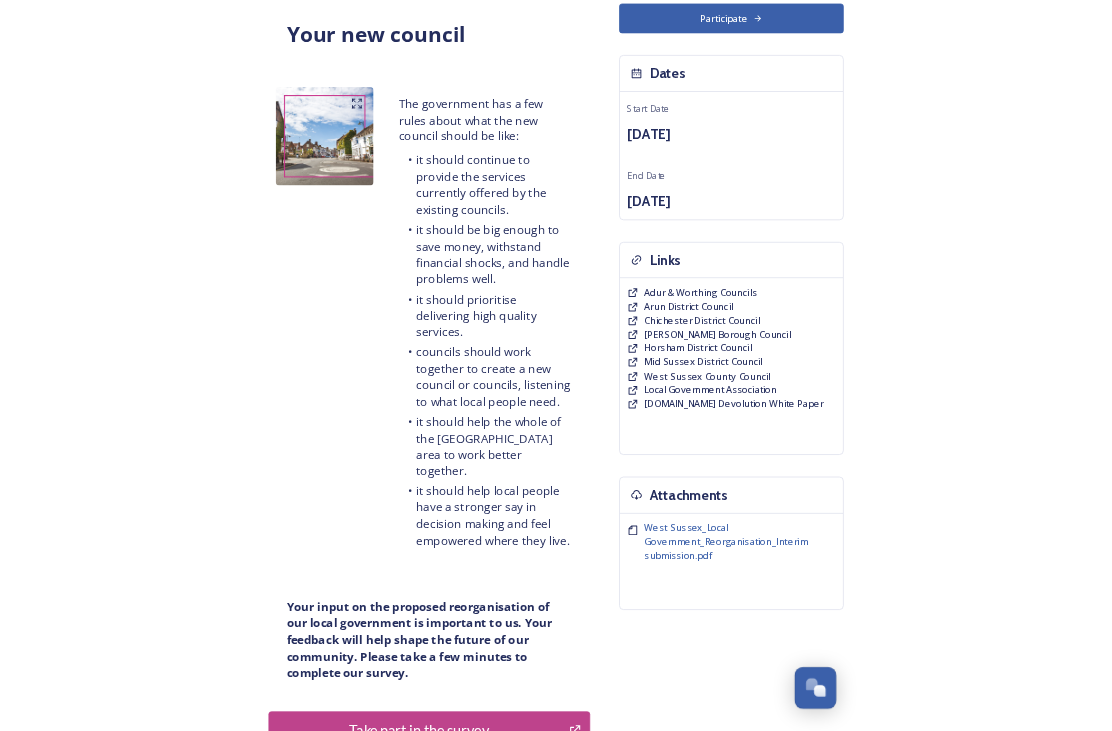 scroll, scrollTop: 100, scrollLeft: 0, axis: vertical 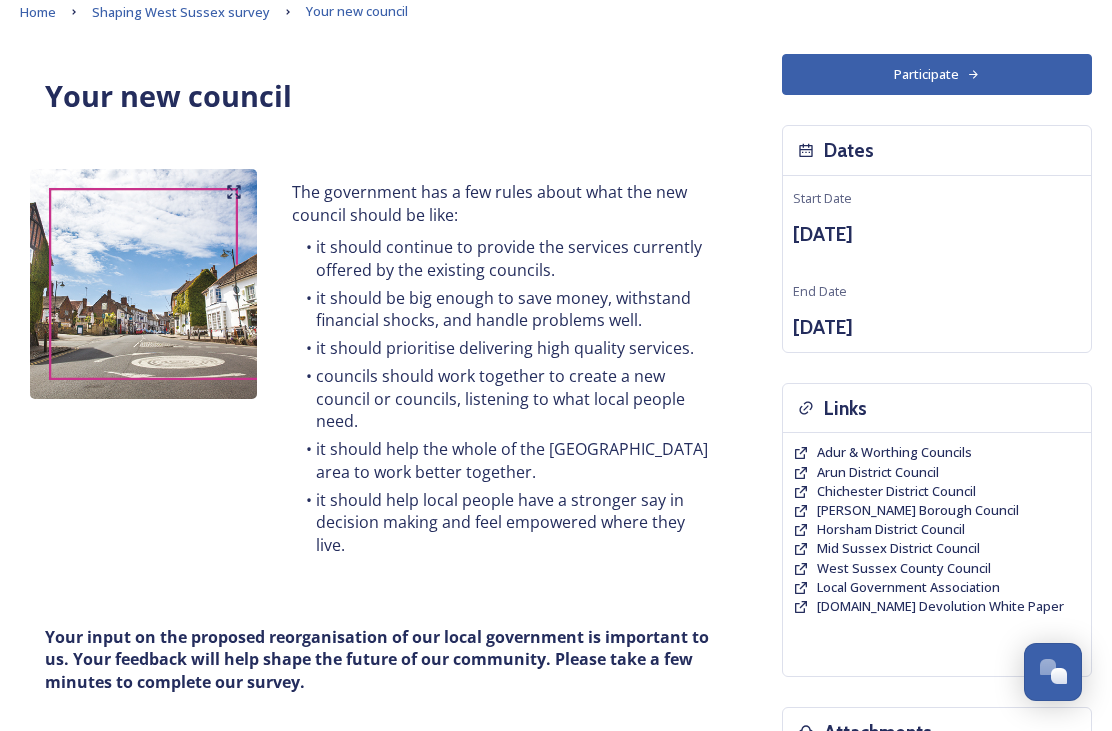 click on "Participate" at bounding box center (937, 74) 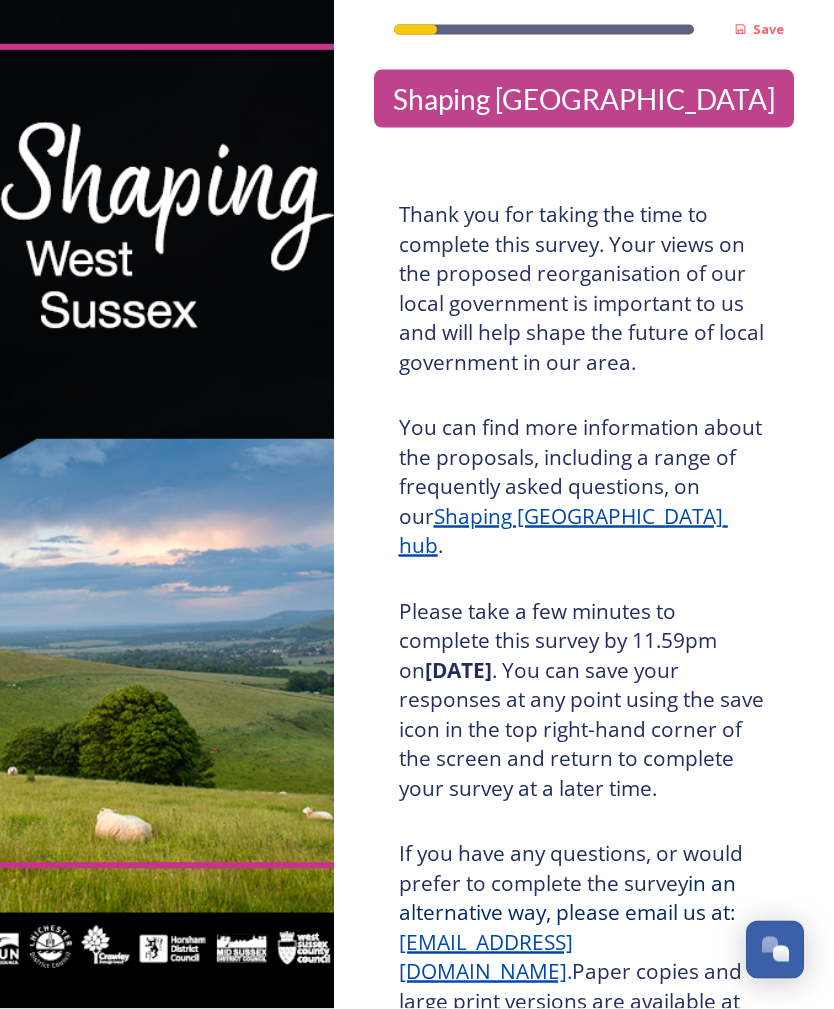 scroll, scrollTop: 0, scrollLeft: 0, axis: both 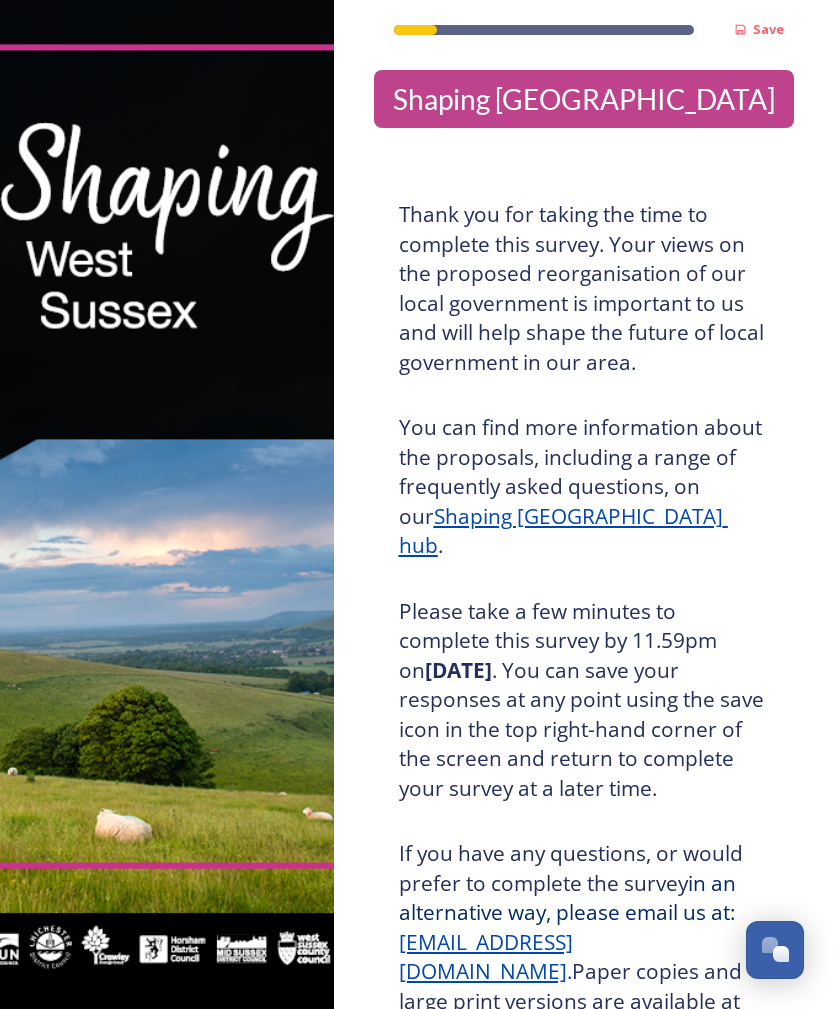 click on "Shaping [GEOGRAPHIC_DATA]" at bounding box center (584, 99) 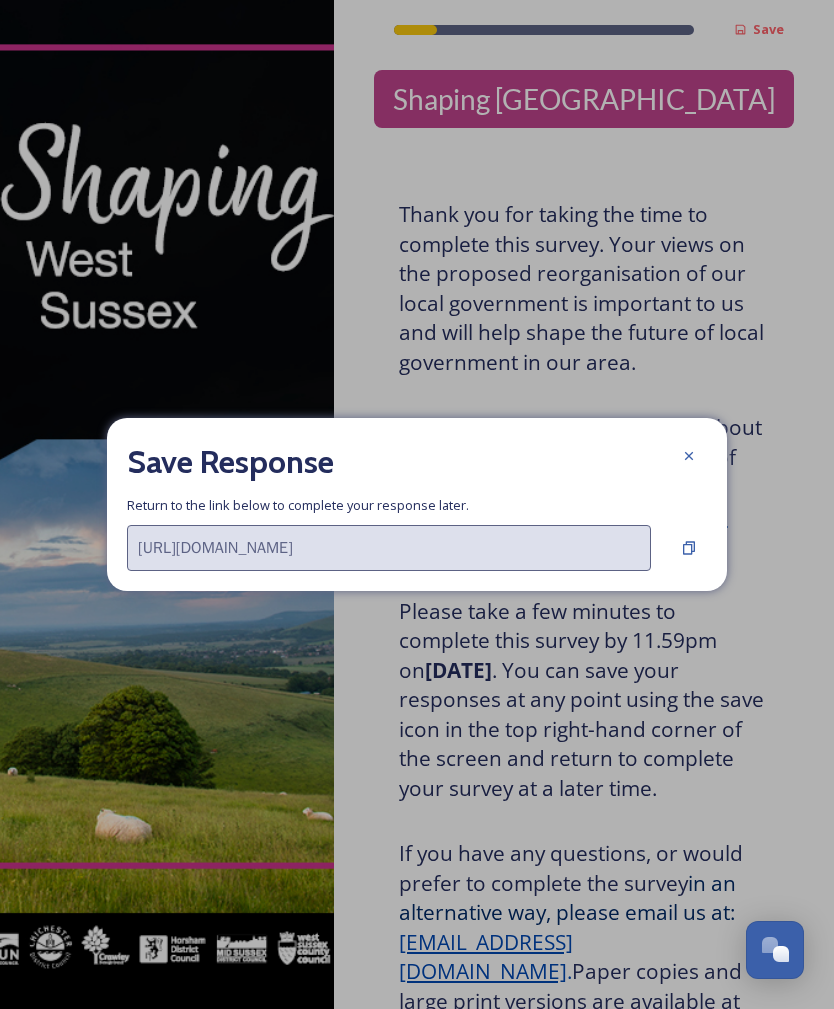 type on "https://app.snapsea.io/p/c/shaping-west-sussex/shaping-west-sussex/participate?r=173a8c50-37a1-43b0-ab51-f2ac3a8a7ea0" 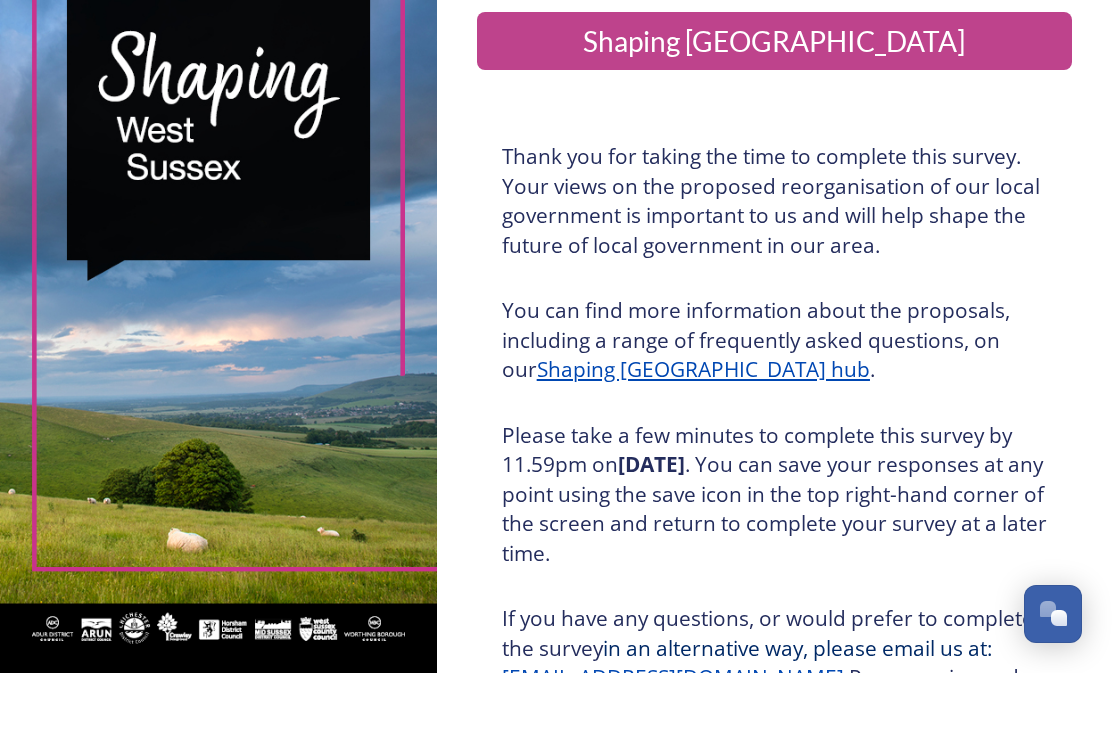 scroll, scrollTop: 0, scrollLeft: 0, axis: both 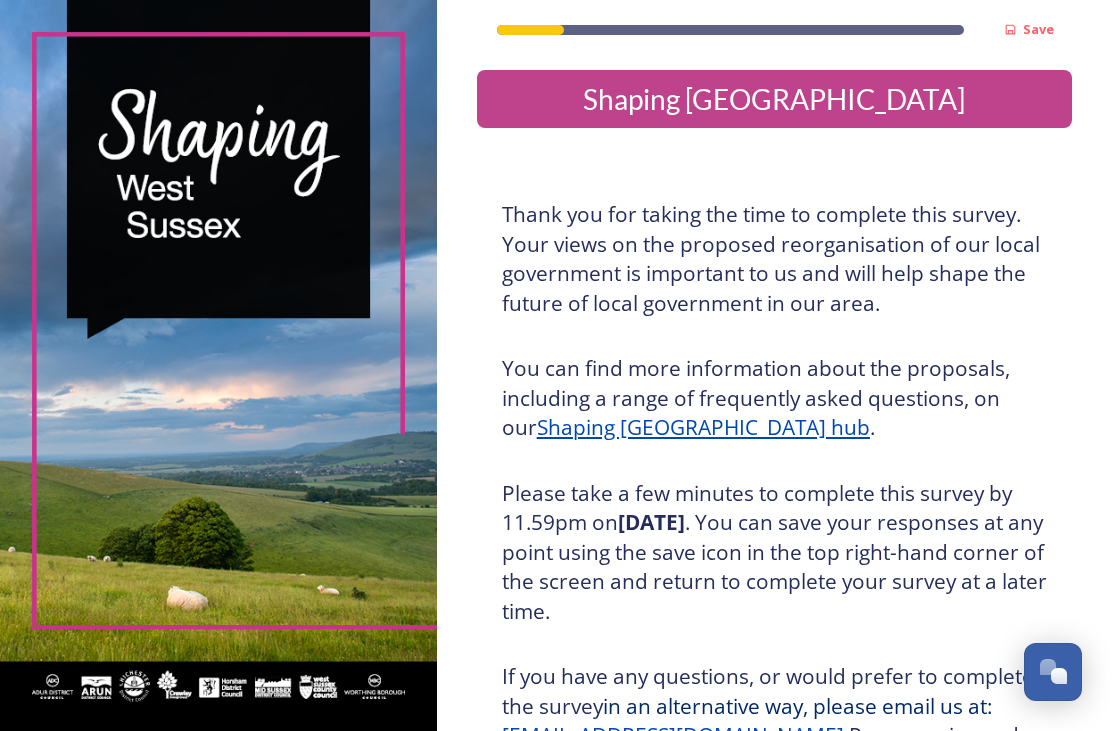 click at bounding box center [218, 365] 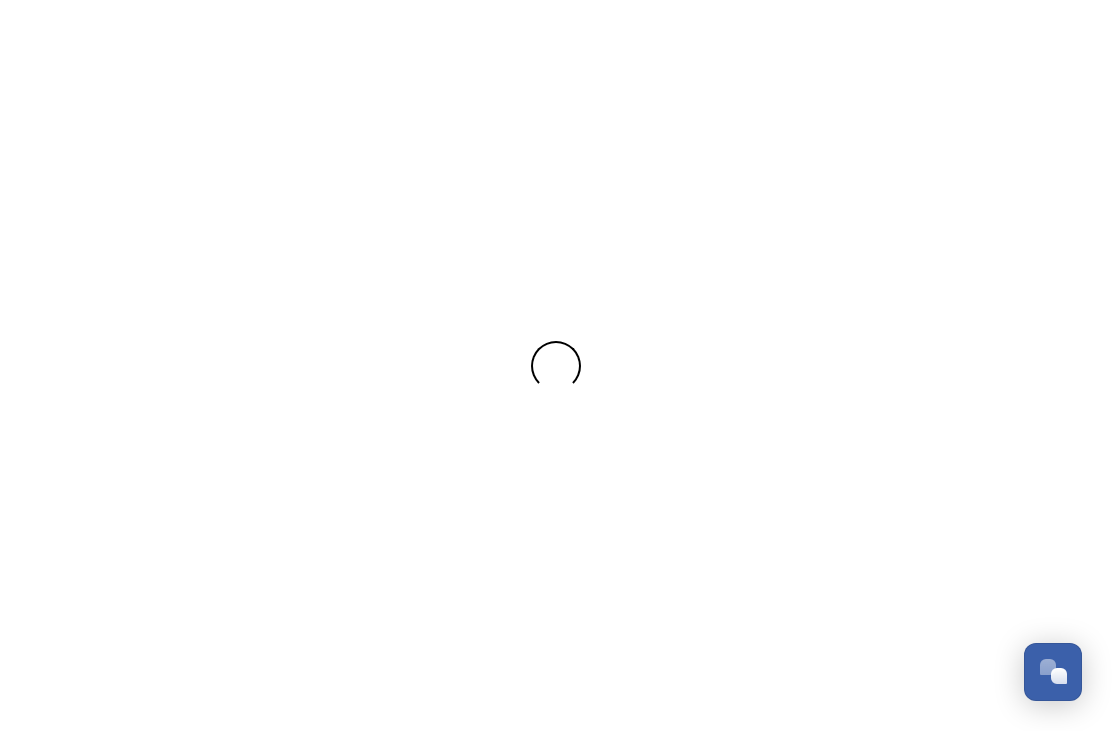 scroll, scrollTop: 0, scrollLeft: 0, axis: both 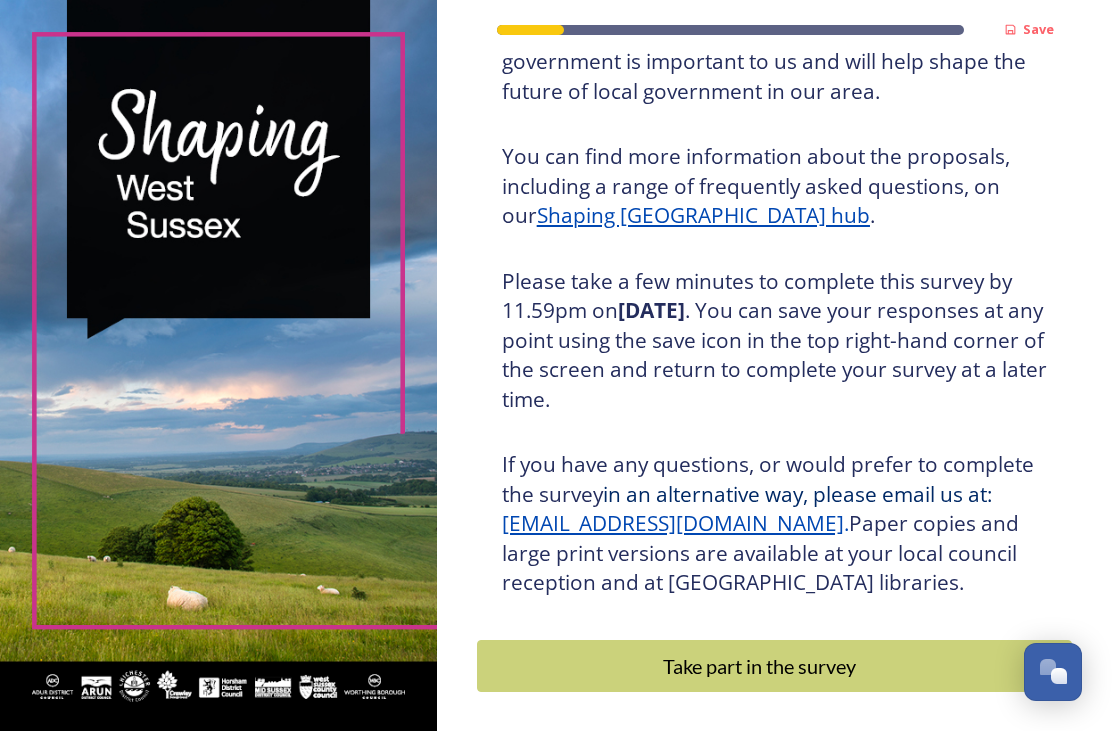 click on "Take part in the survey" at bounding box center (774, 666) 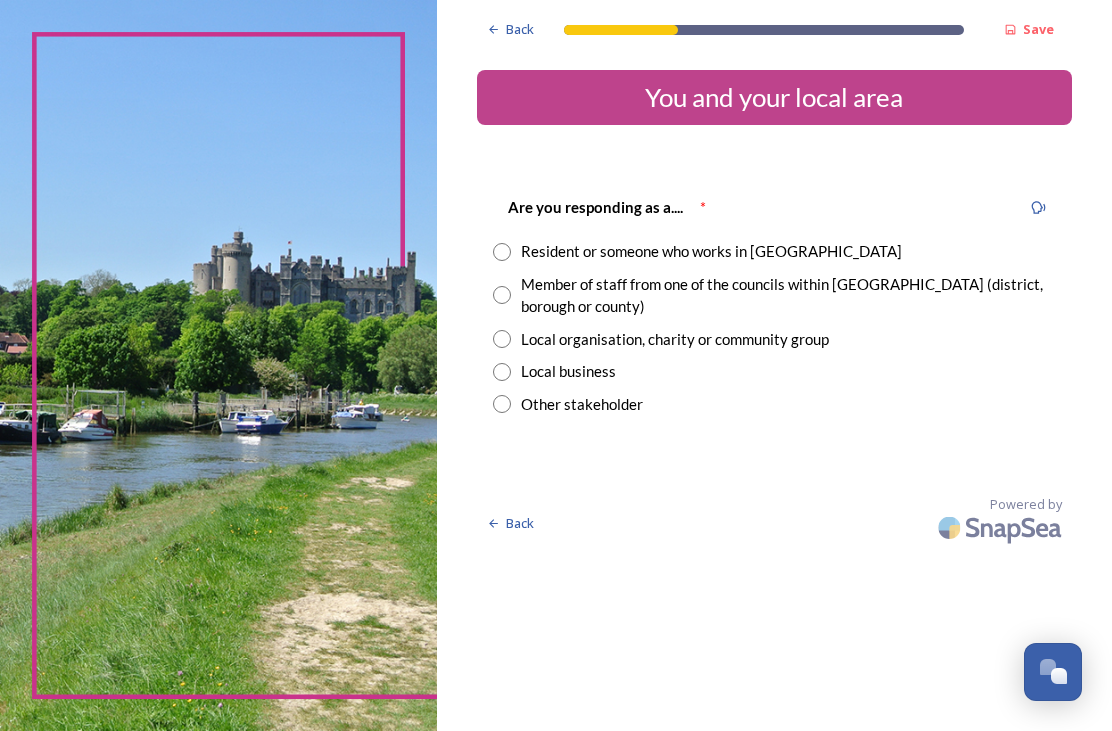 click at bounding box center (502, 252) 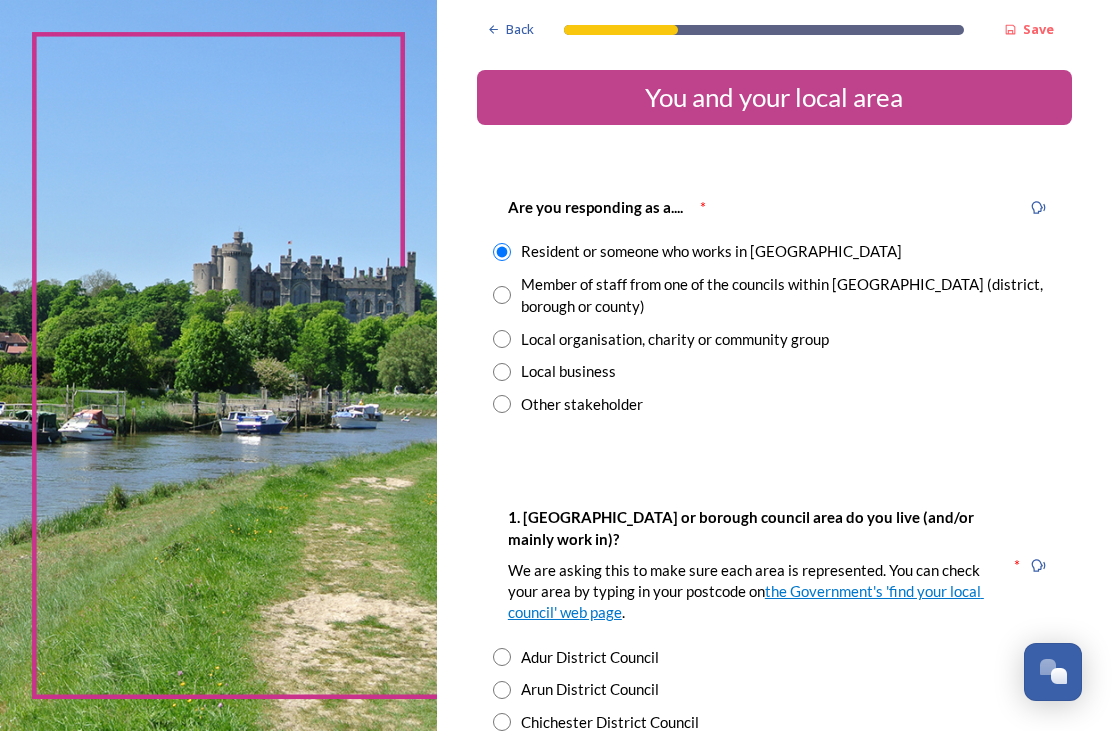 scroll, scrollTop: 64, scrollLeft: 0, axis: vertical 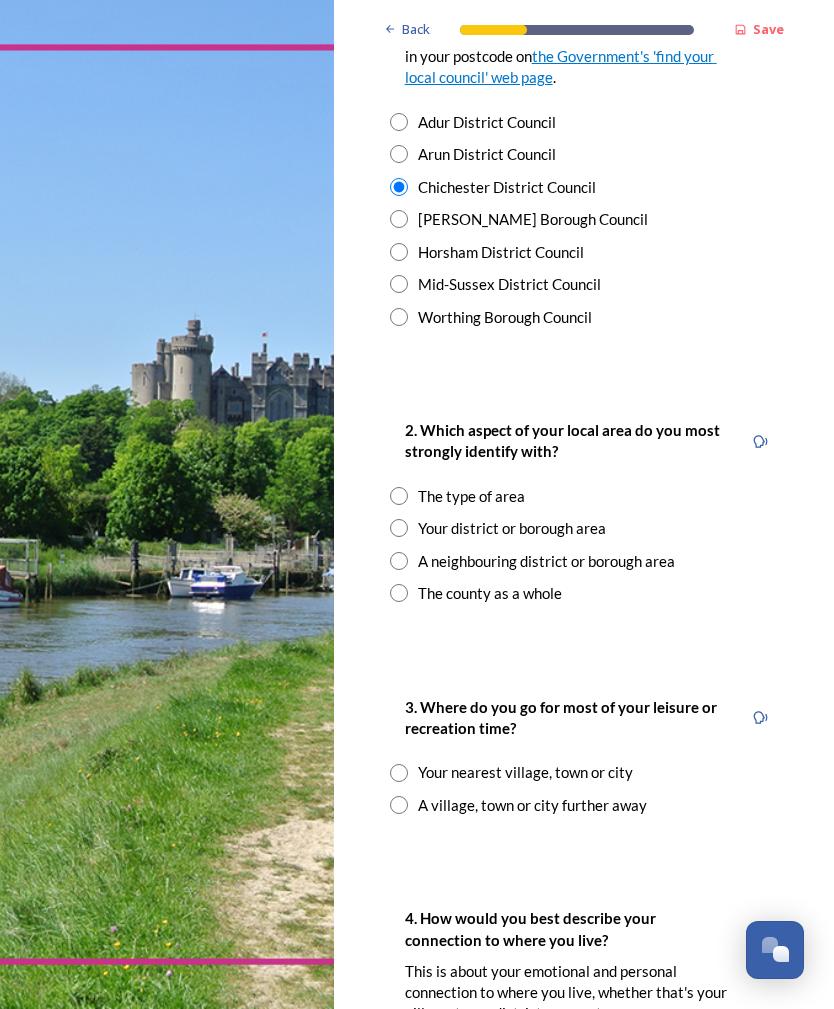 click at bounding box center [399, 528] 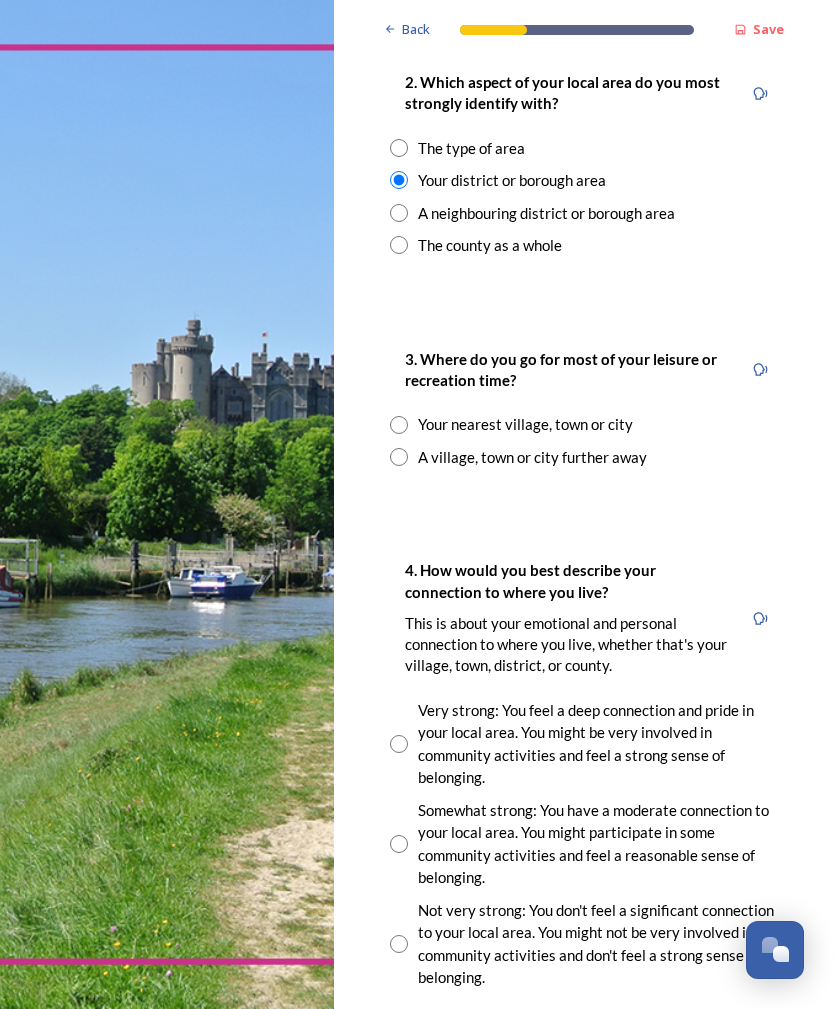 scroll, scrollTop: 925, scrollLeft: 0, axis: vertical 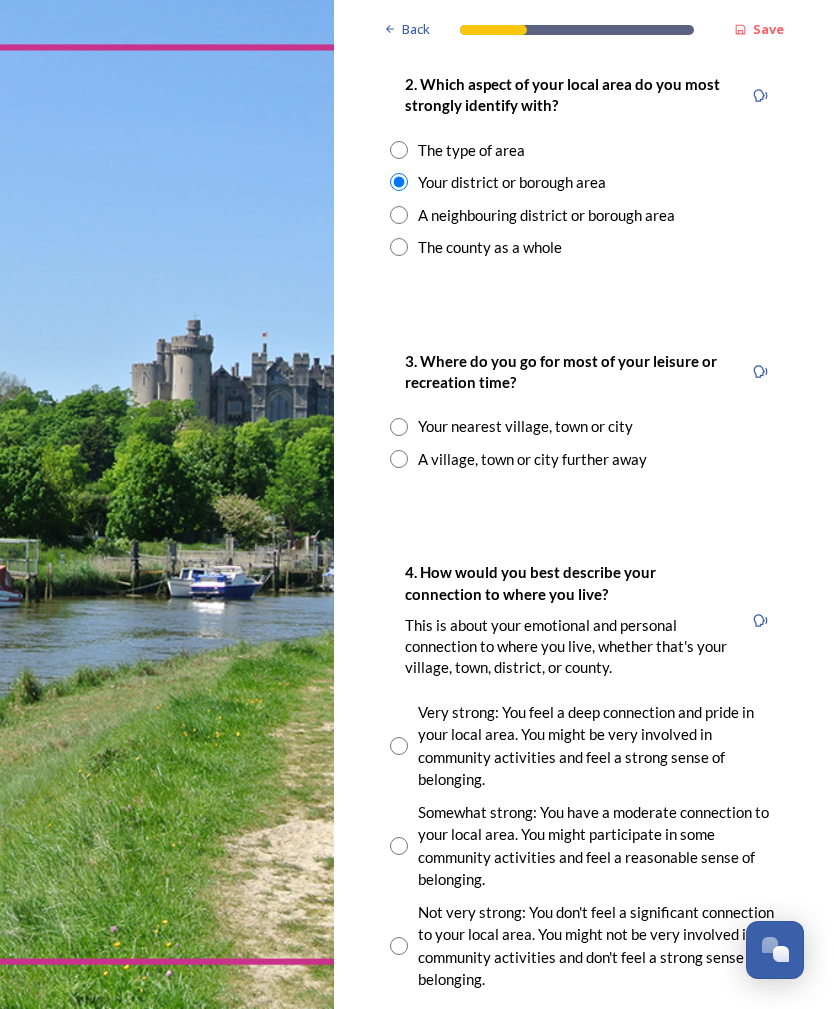 click at bounding box center [399, 427] 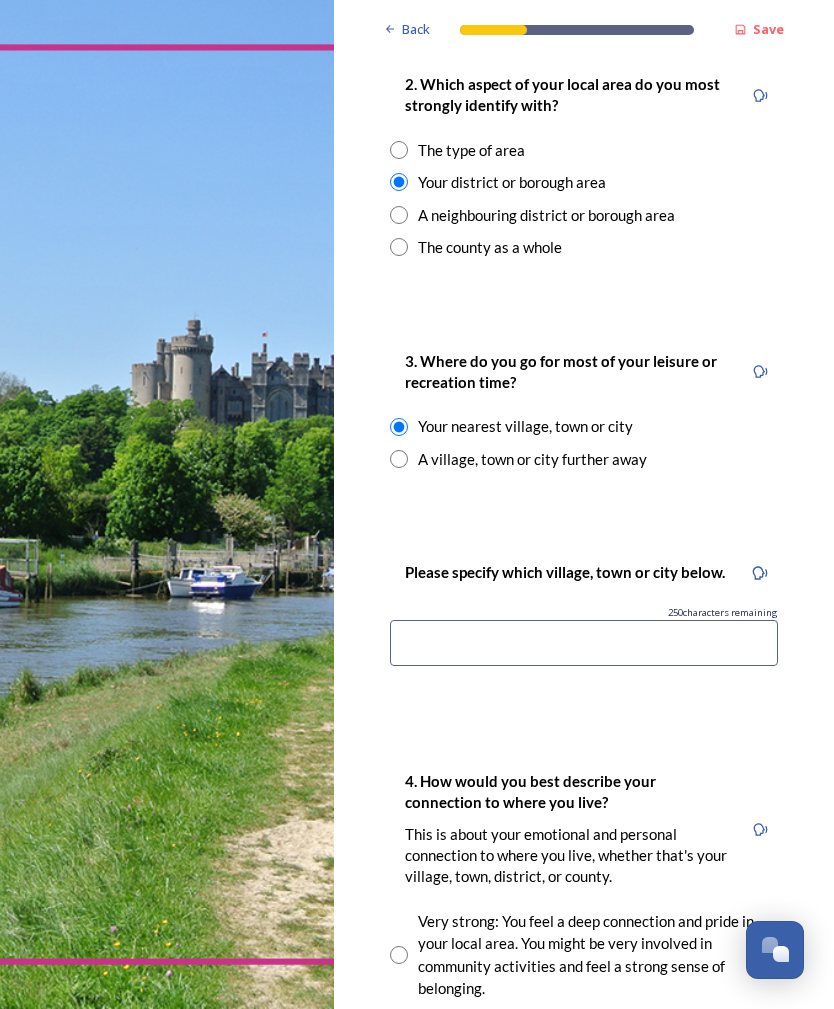 click at bounding box center [584, 643] 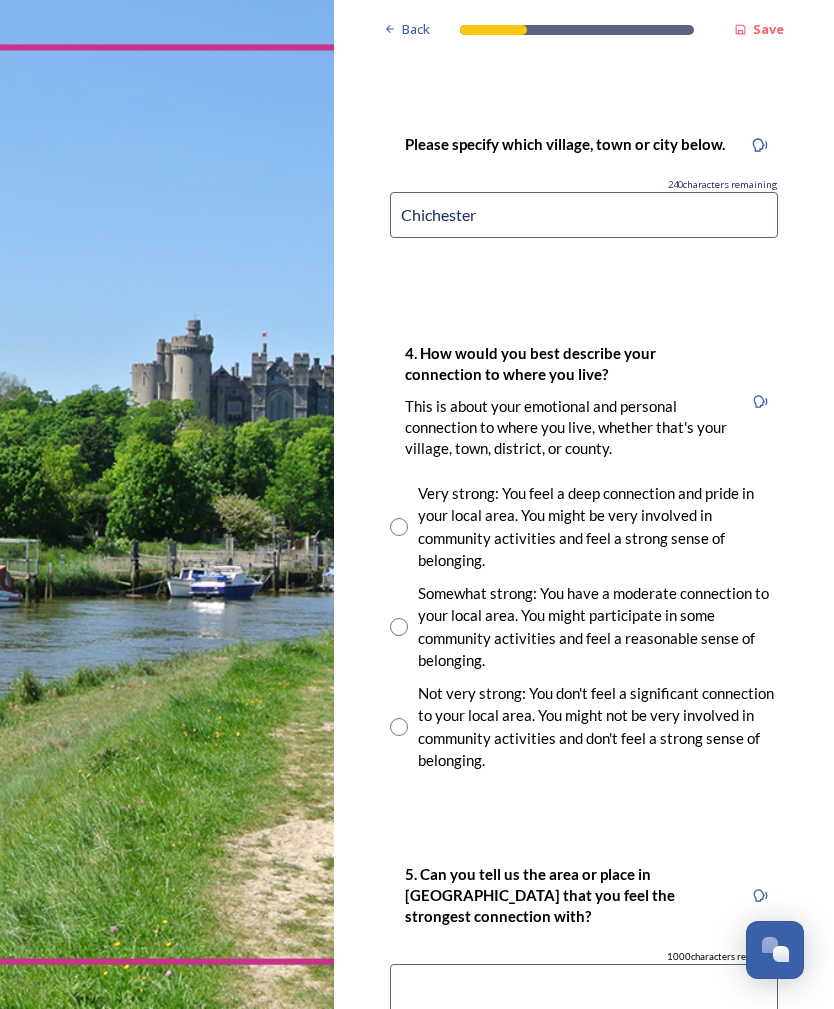 scroll, scrollTop: 1353, scrollLeft: 0, axis: vertical 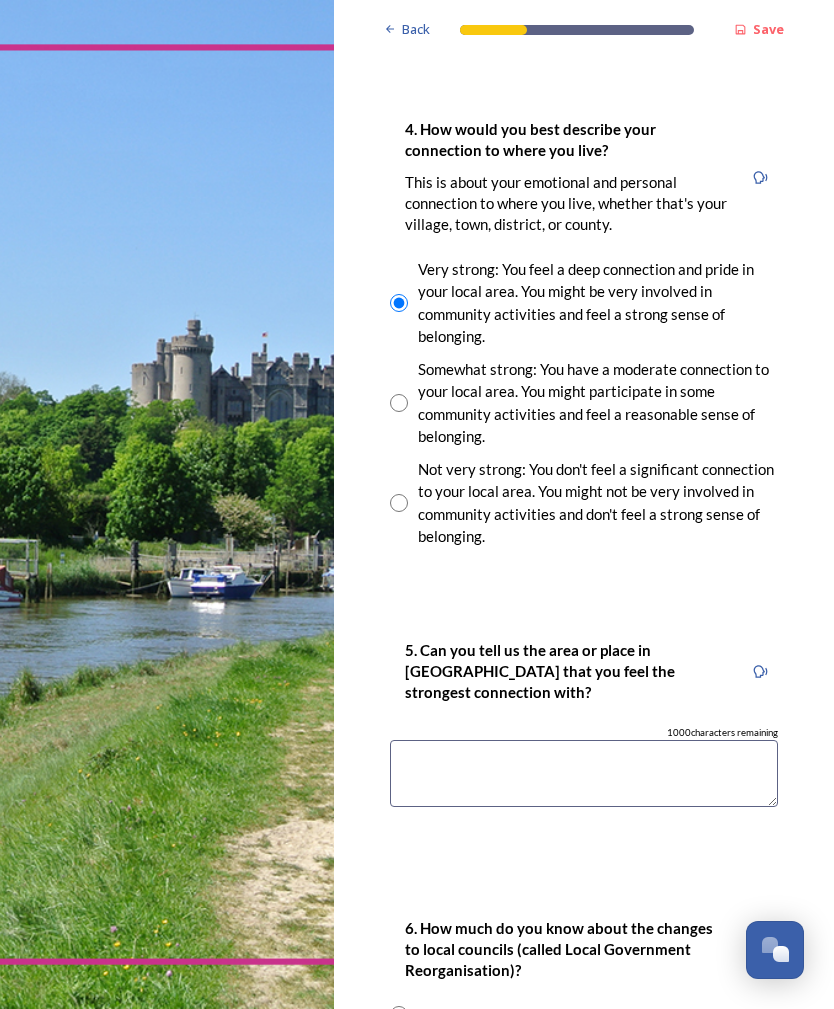 click at bounding box center [584, 773] 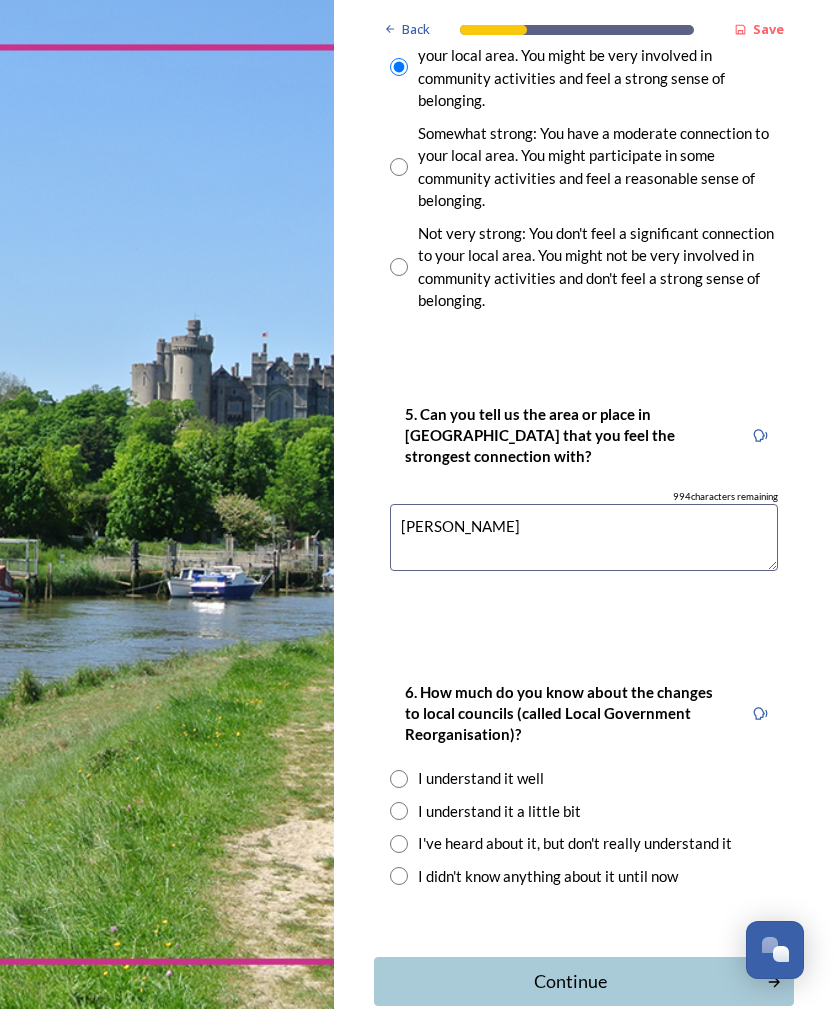 scroll, scrollTop: 1812, scrollLeft: 0, axis: vertical 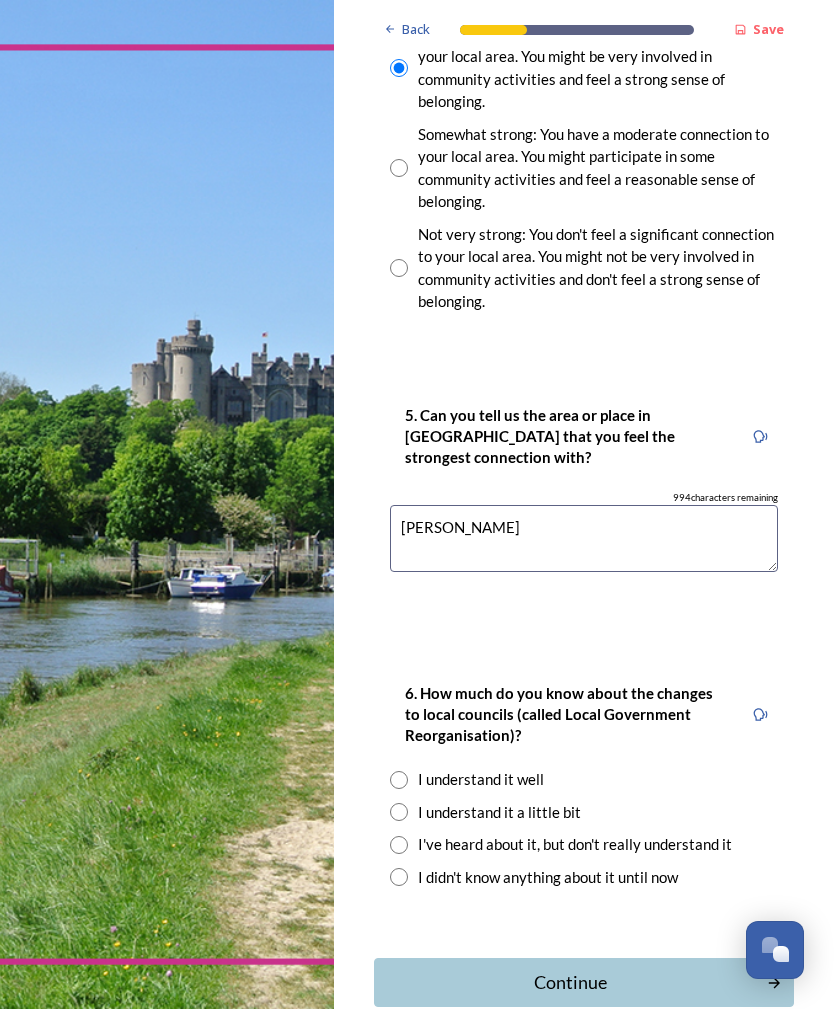 type on "[PERSON_NAME]" 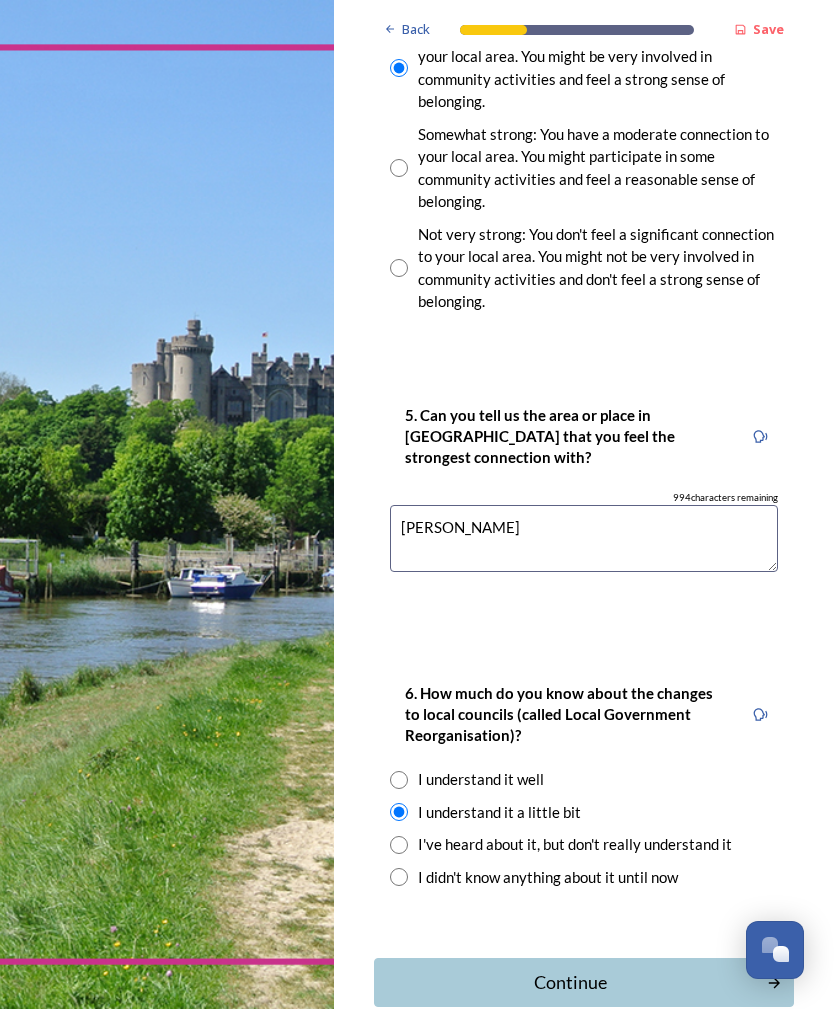 click on "Continue" at bounding box center [571, 982] 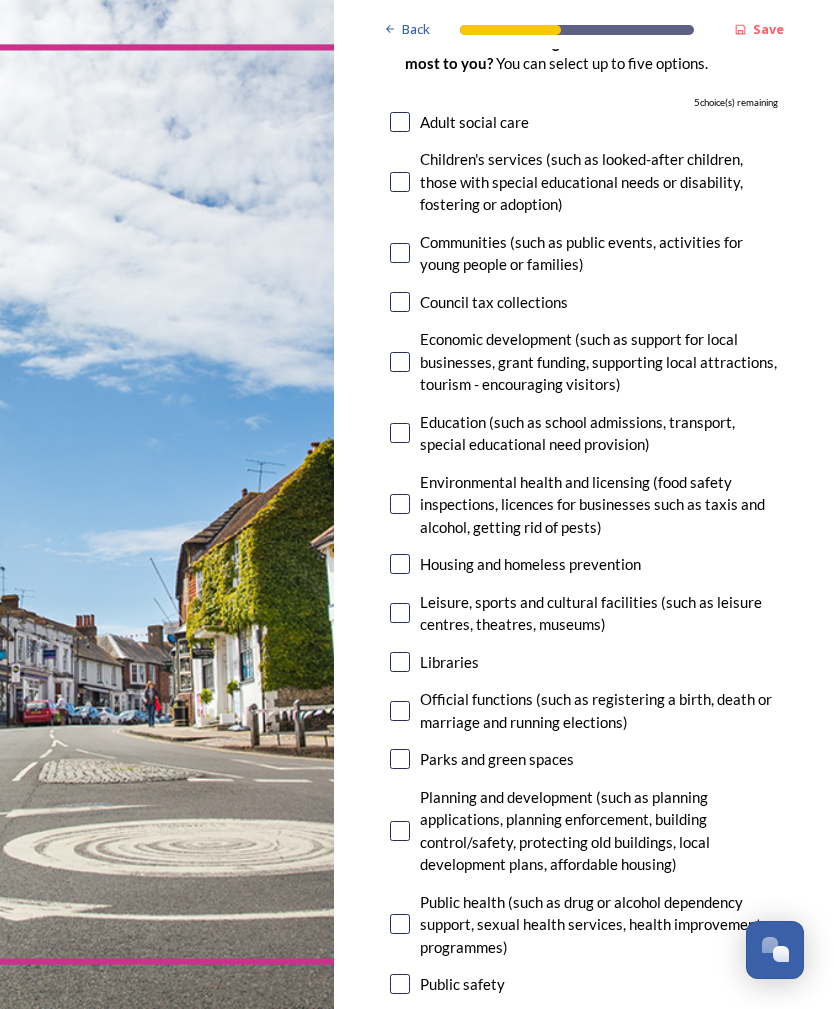 scroll, scrollTop: 218, scrollLeft: 0, axis: vertical 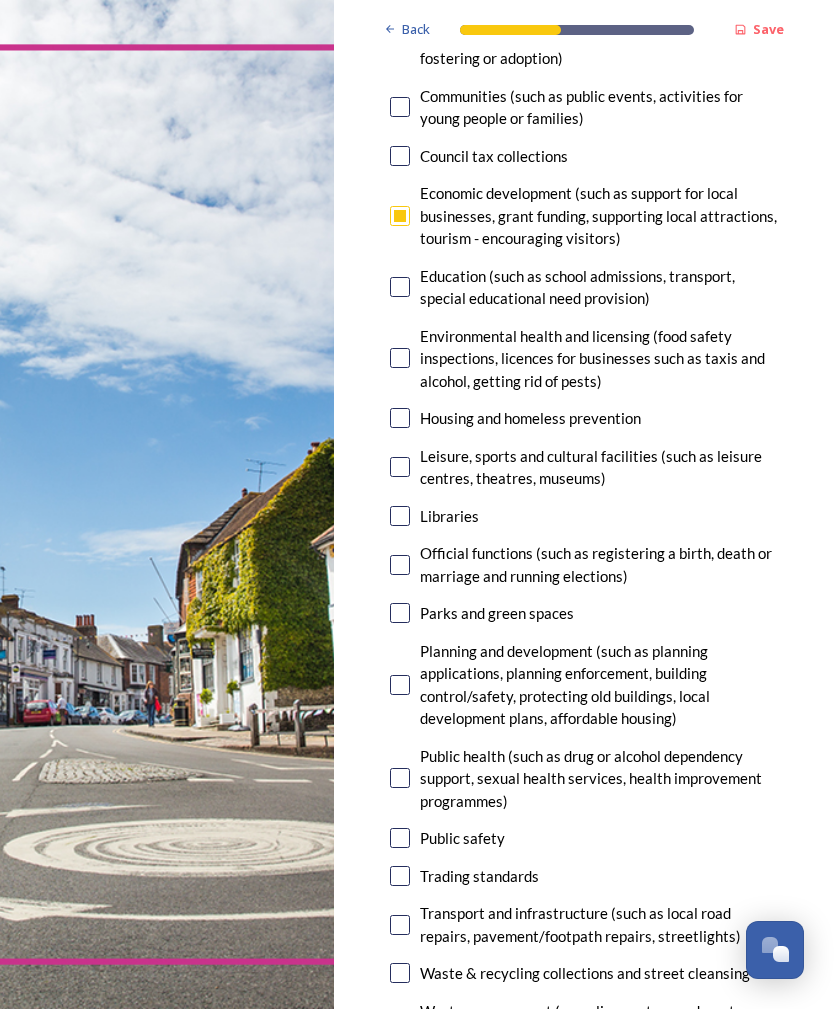 click on "Housing and homeless prevention" at bounding box center (530, 418) 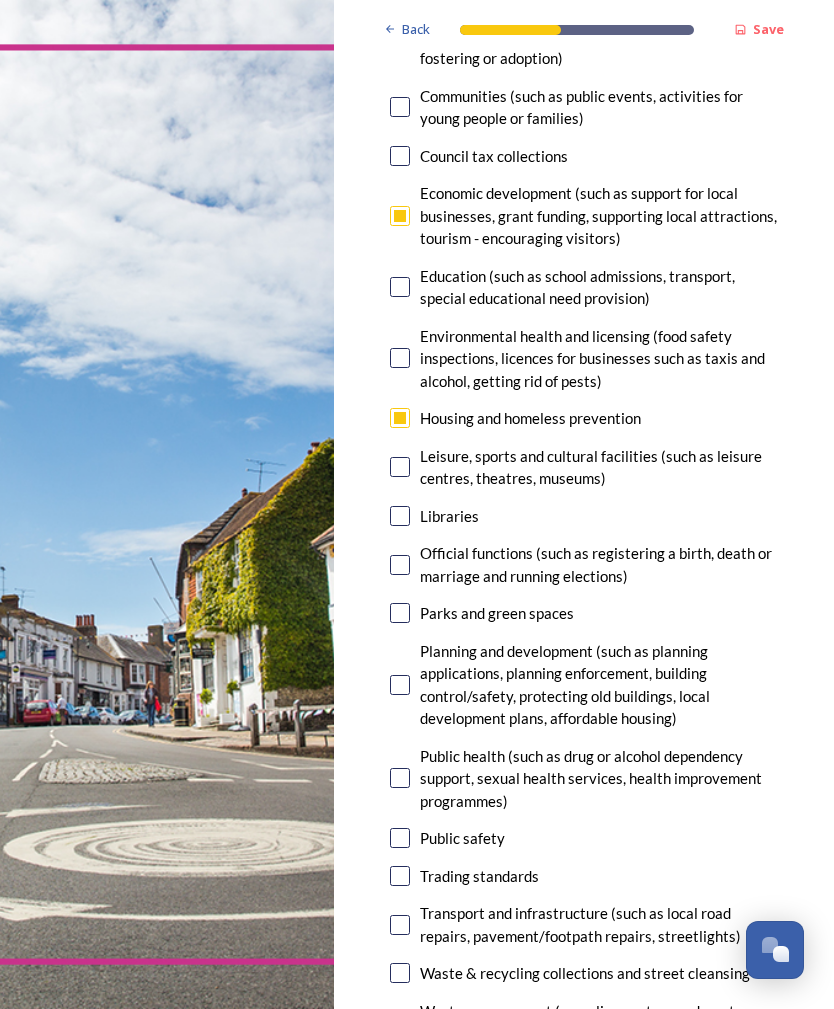checkbox on "true" 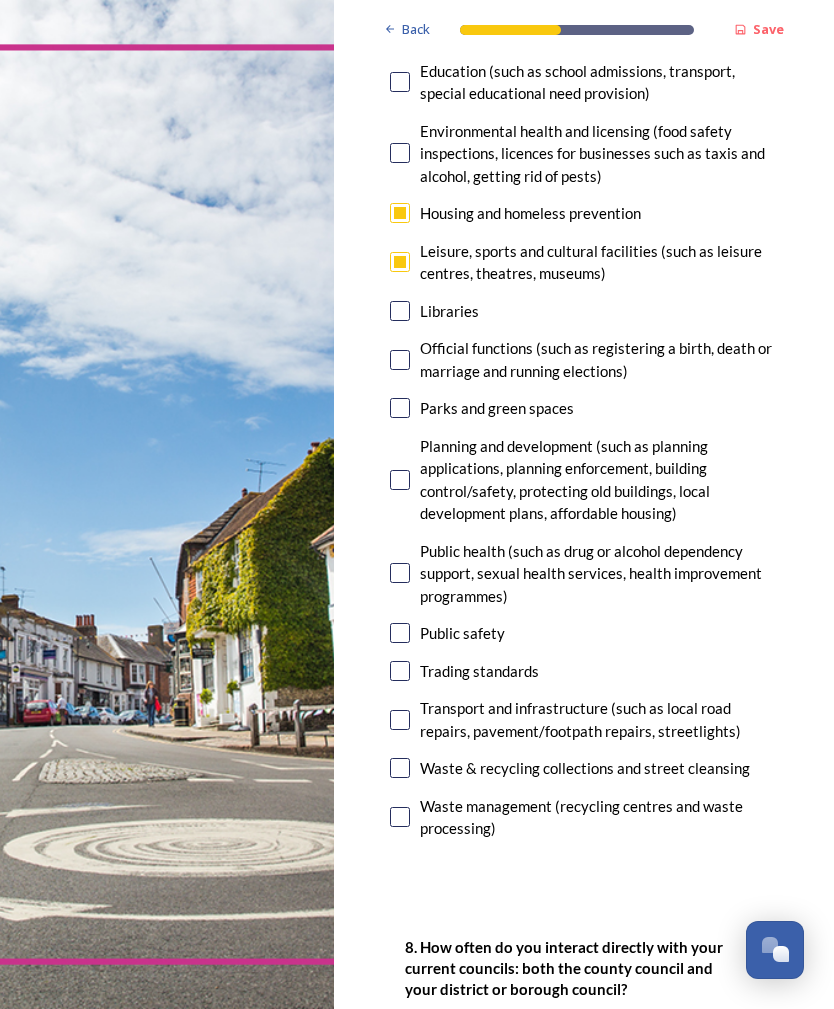 scroll, scrollTop: 570, scrollLeft: 0, axis: vertical 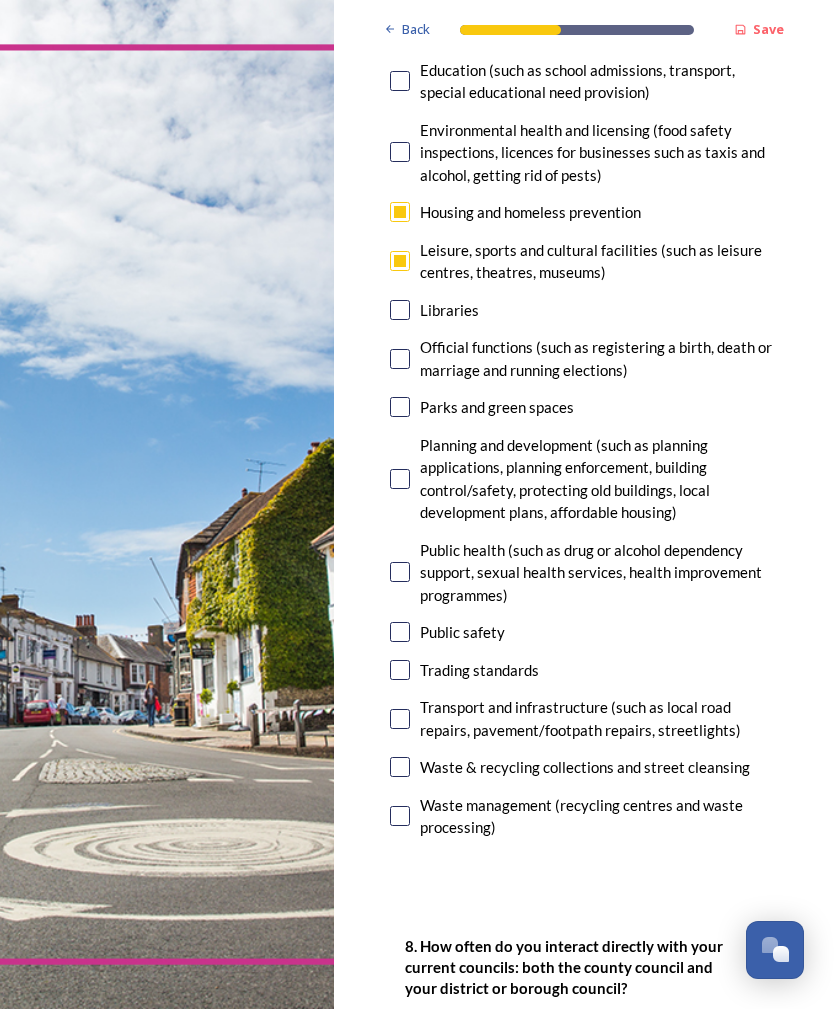 click at bounding box center [400, 719] 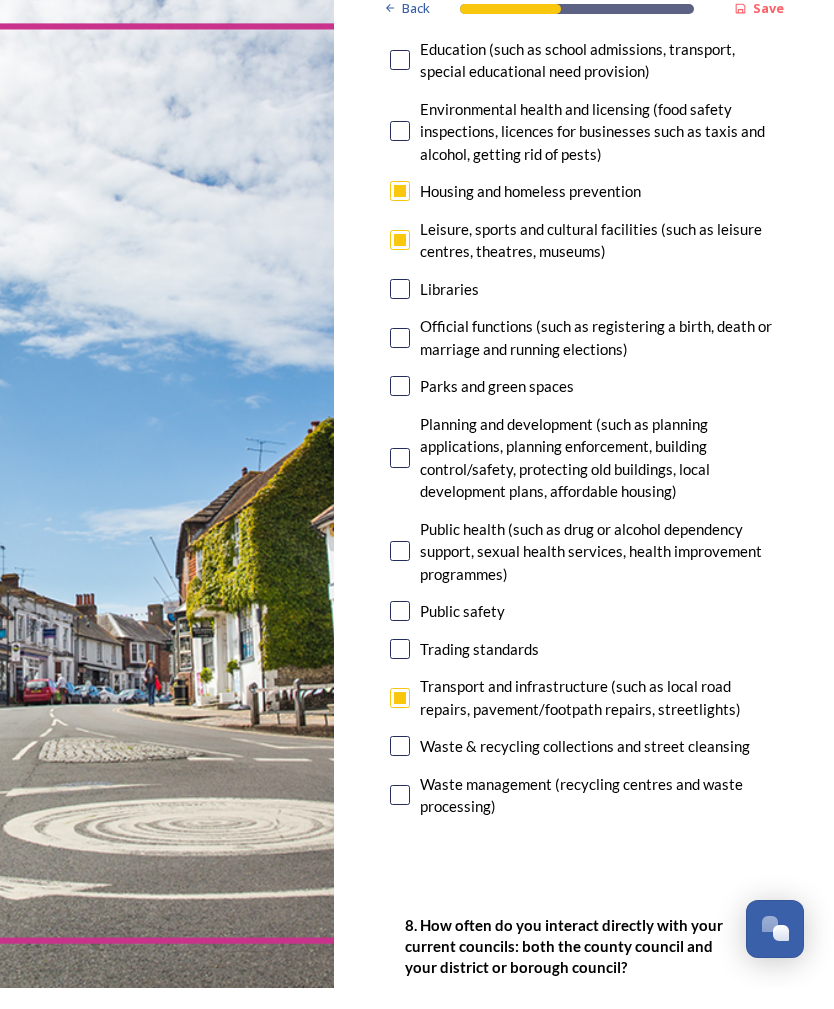 scroll, scrollTop: 64, scrollLeft: 0, axis: vertical 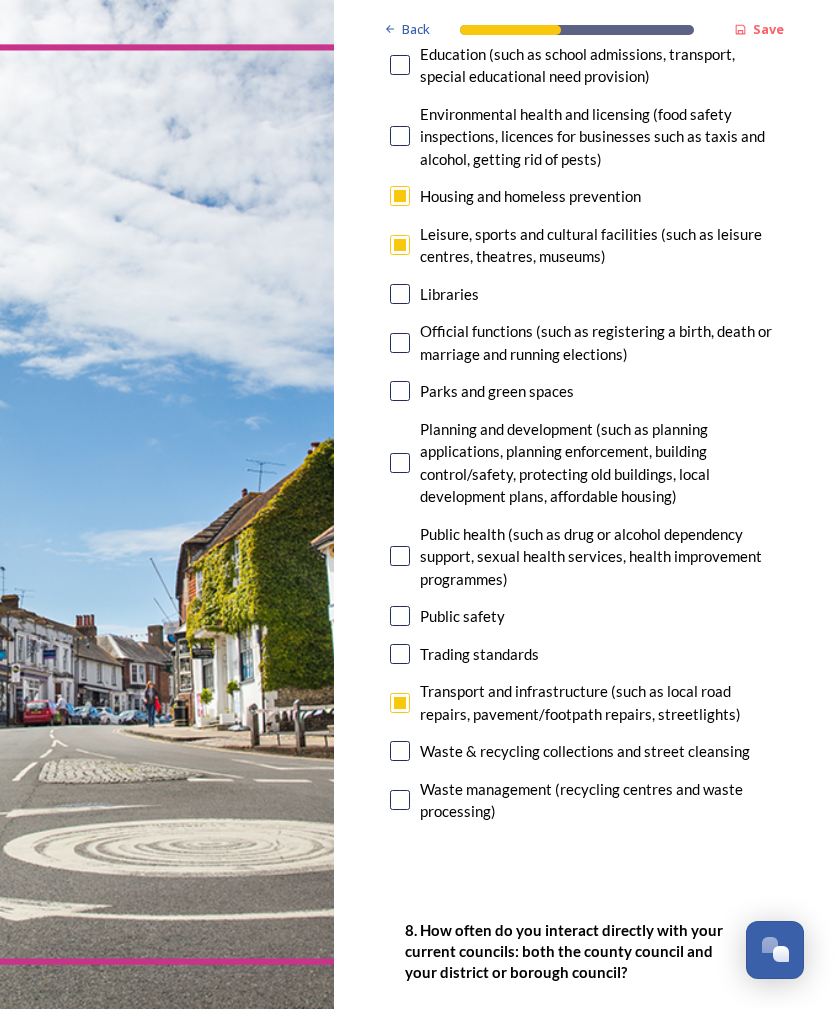 click at bounding box center [400, 463] 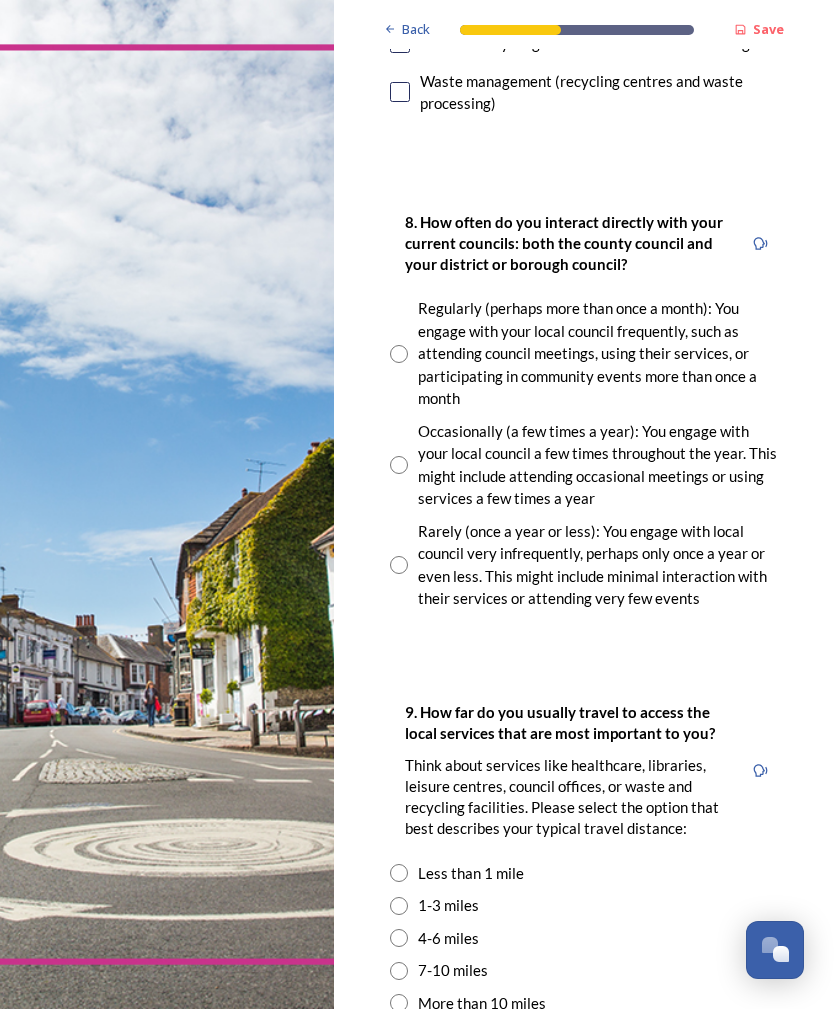 scroll, scrollTop: 1297, scrollLeft: 0, axis: vertical 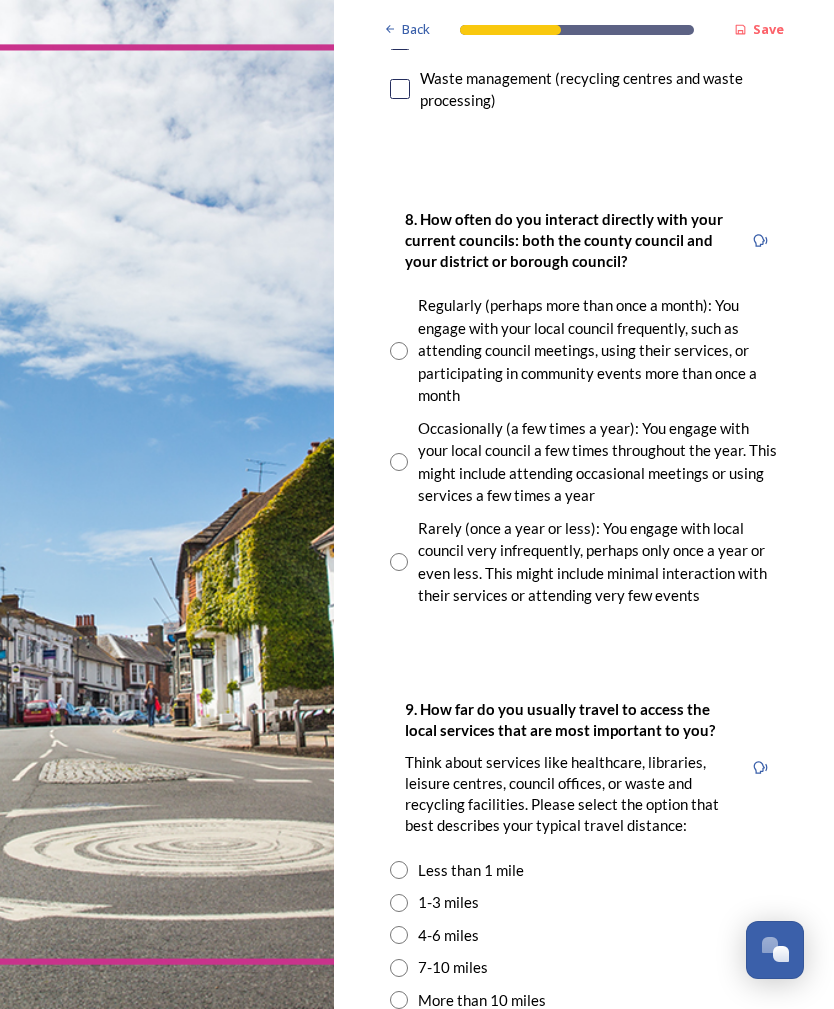 click at bounding box center [399, 462] 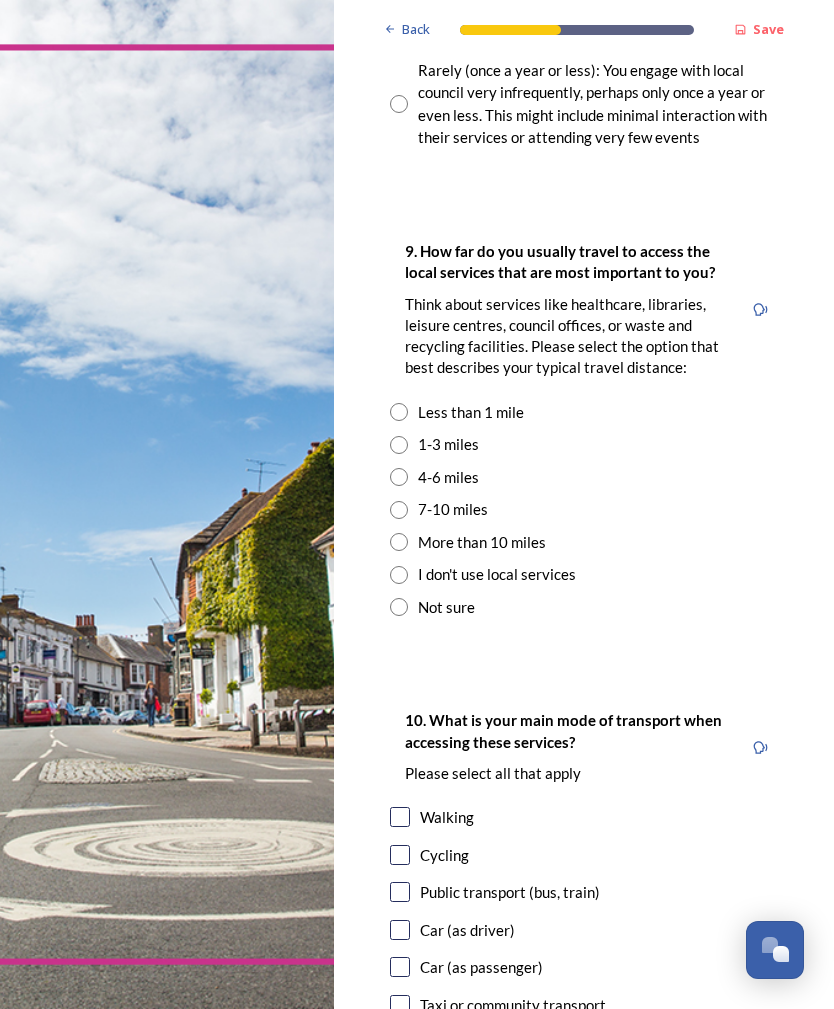 scroll, scrollTop: 1755, scrollLeft: 0, axis: vertical 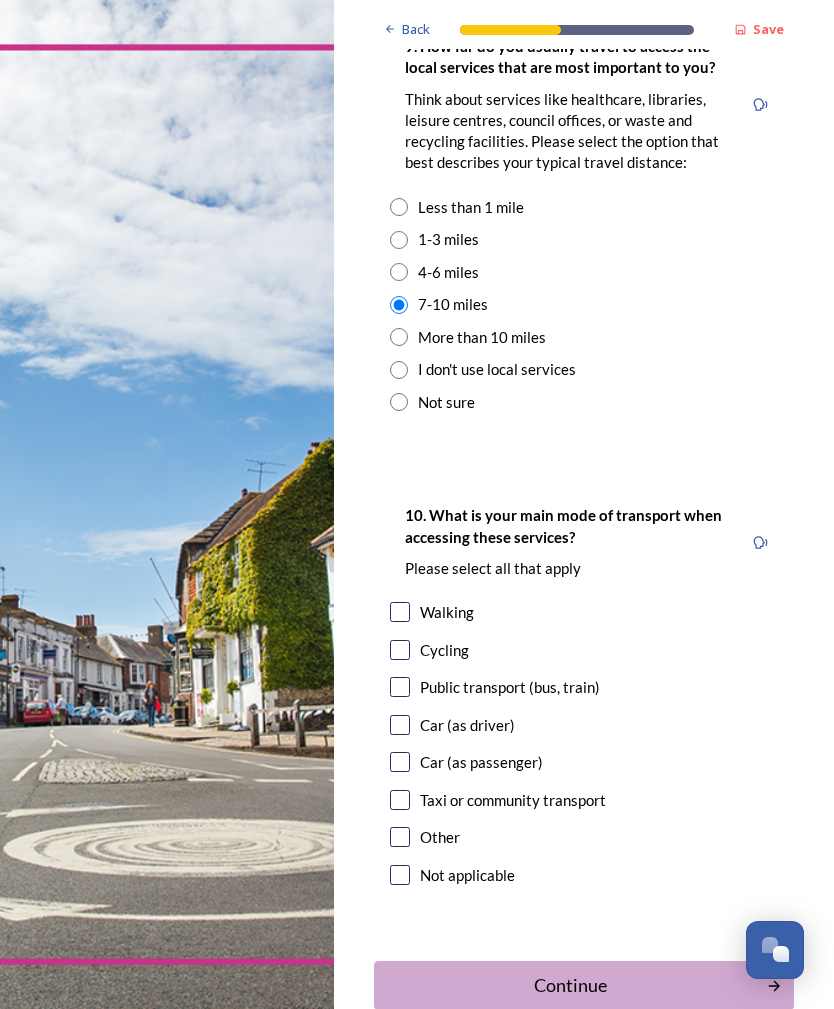 click at bounding box center (400, 725) 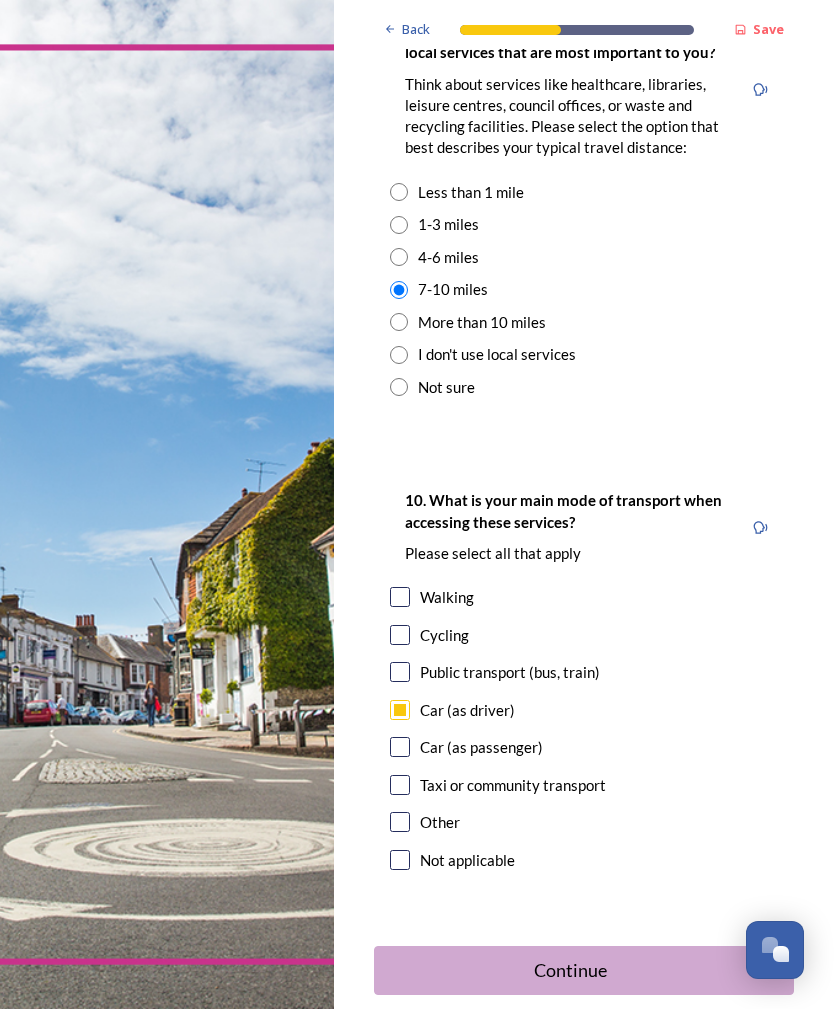 scroll, scrollTop: 1975, scrollLeft: 0, axis: vertical 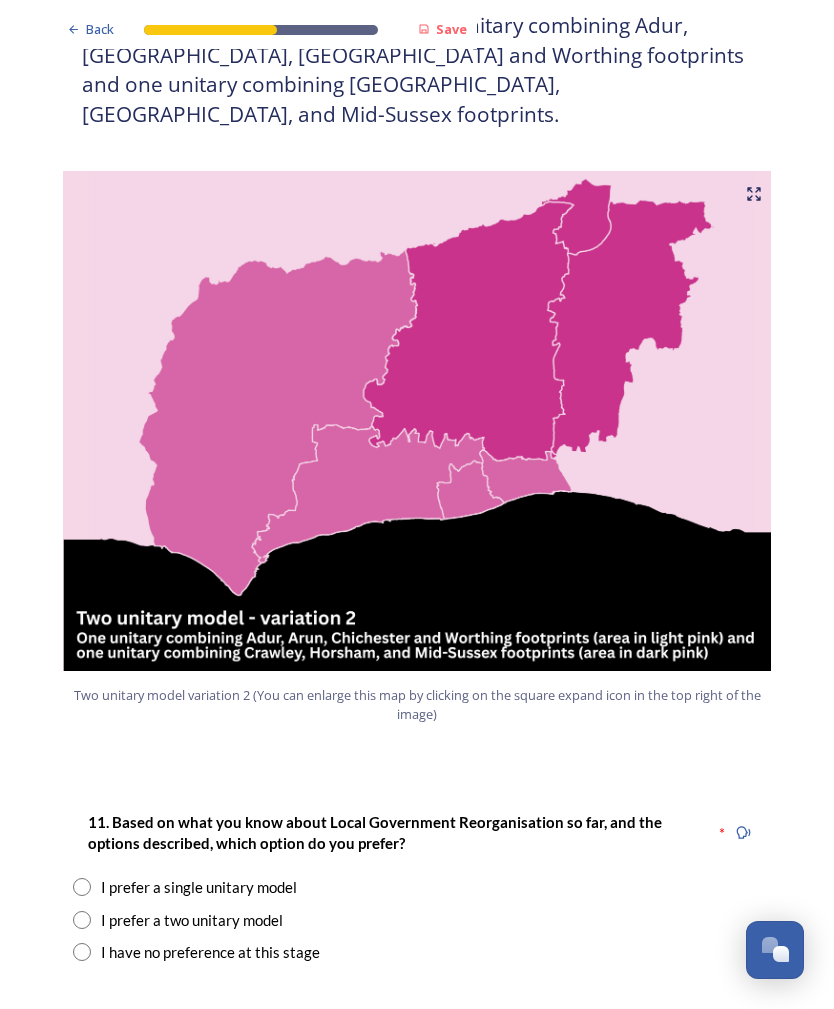 click on "I prefer a two unitary model" at bounding box center (192, 920) 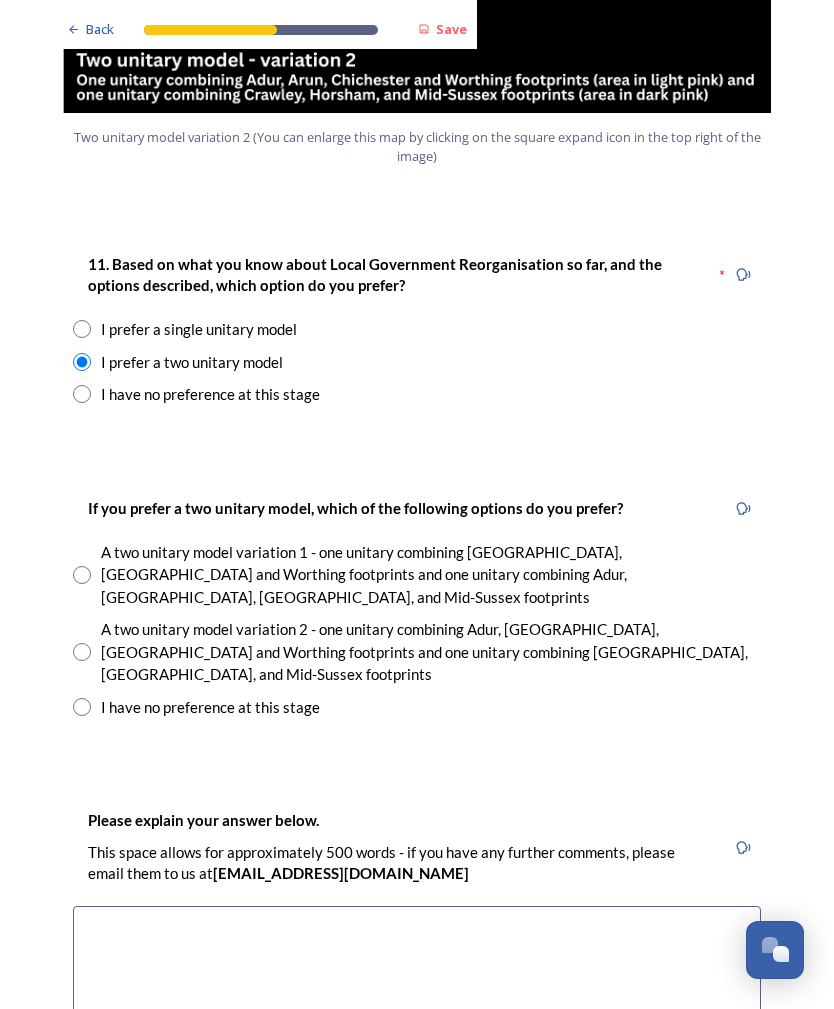 scroll, scrollTop: 2547, scrollLeft: 0, axis: vertical 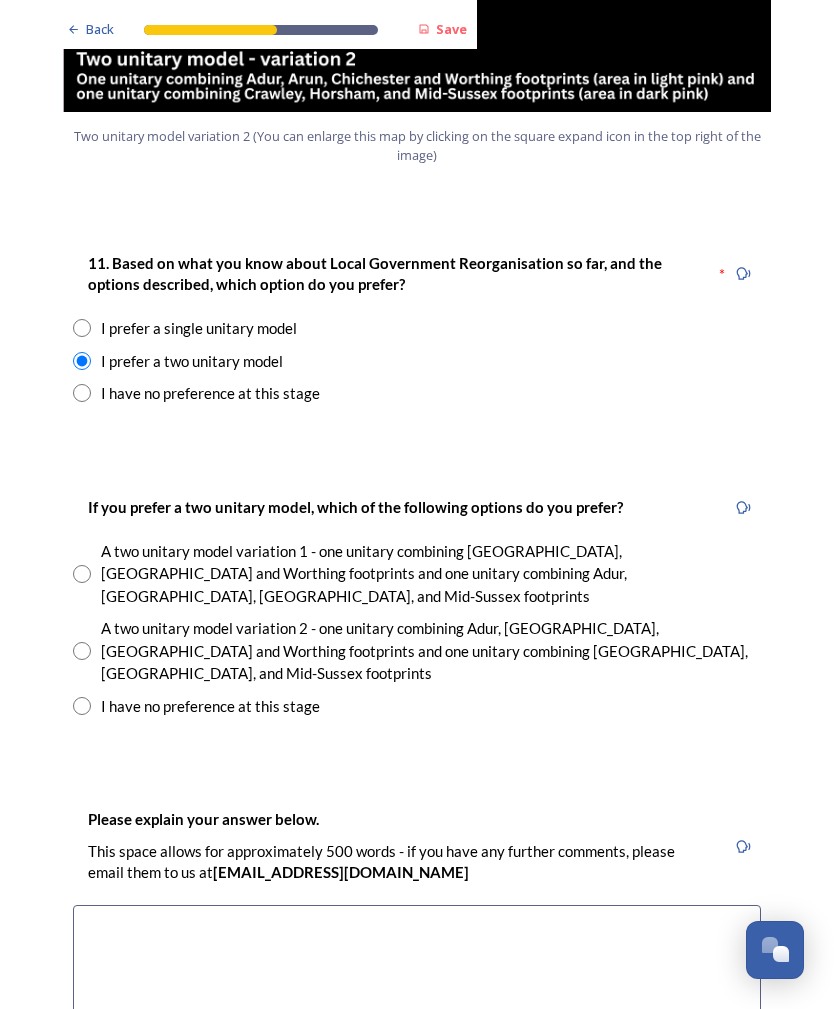 click at bounding box center [82, 651] 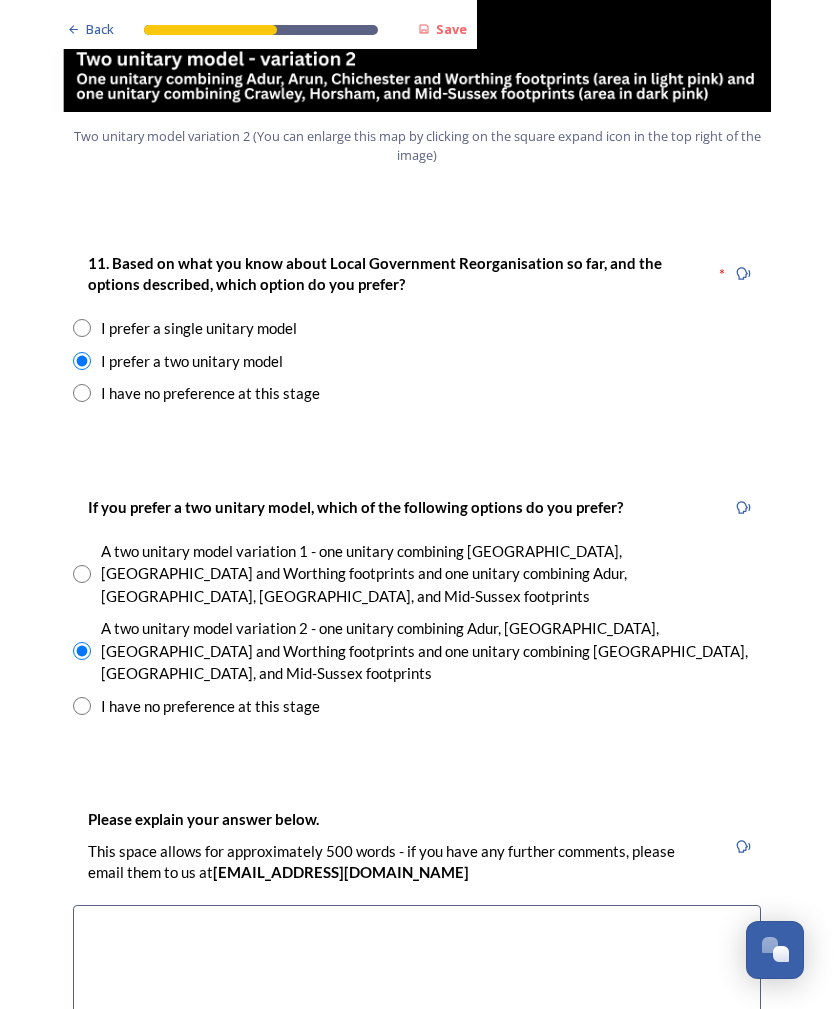 click at bounding box center (82, 706) 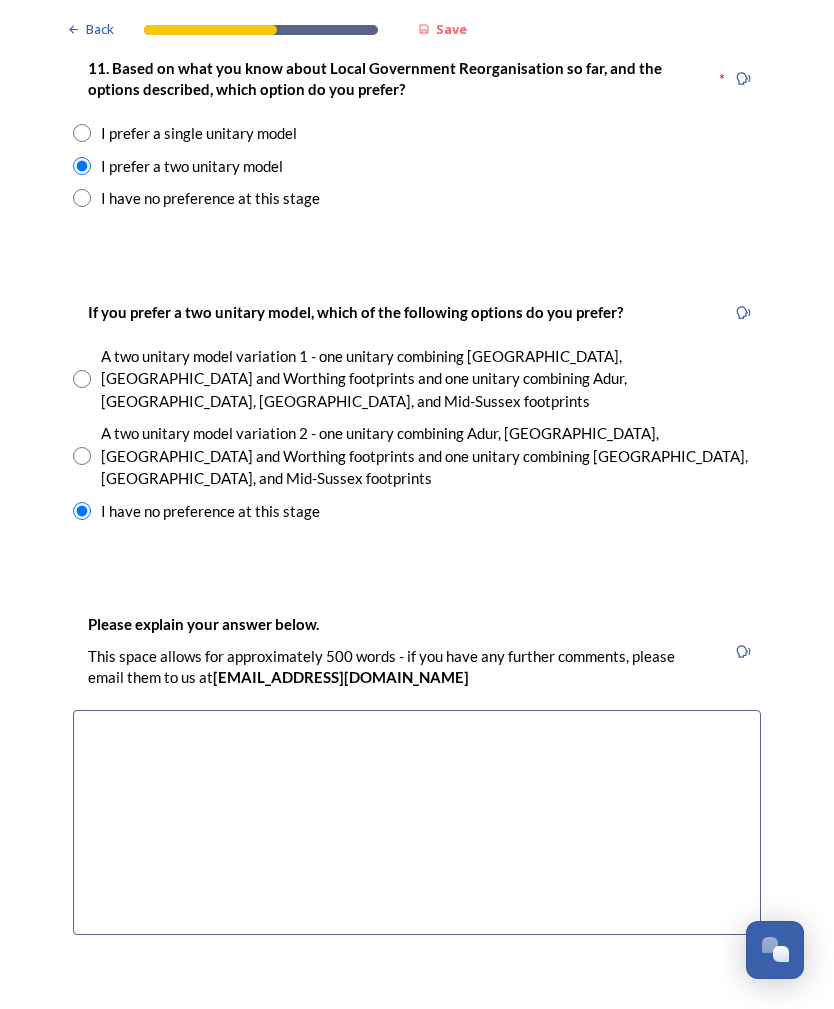 scroll, scrollTop: 2746, scrollLeft: 0, axis: vertical 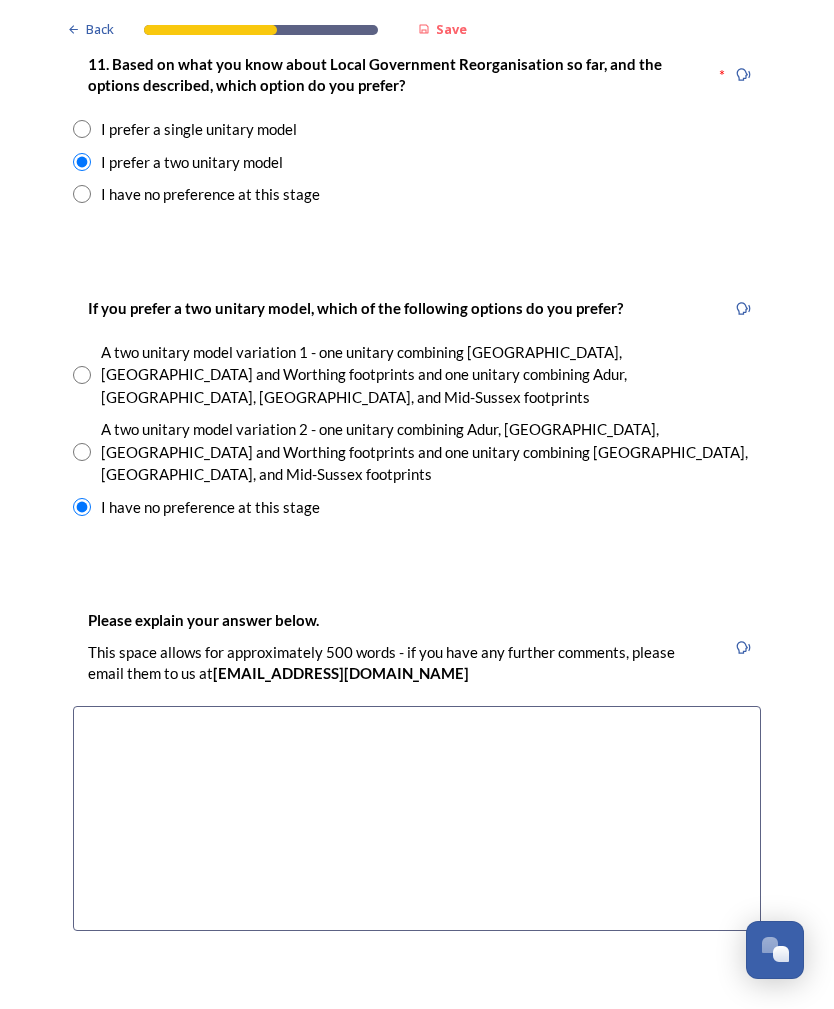 click at bounding box center [417, 818] 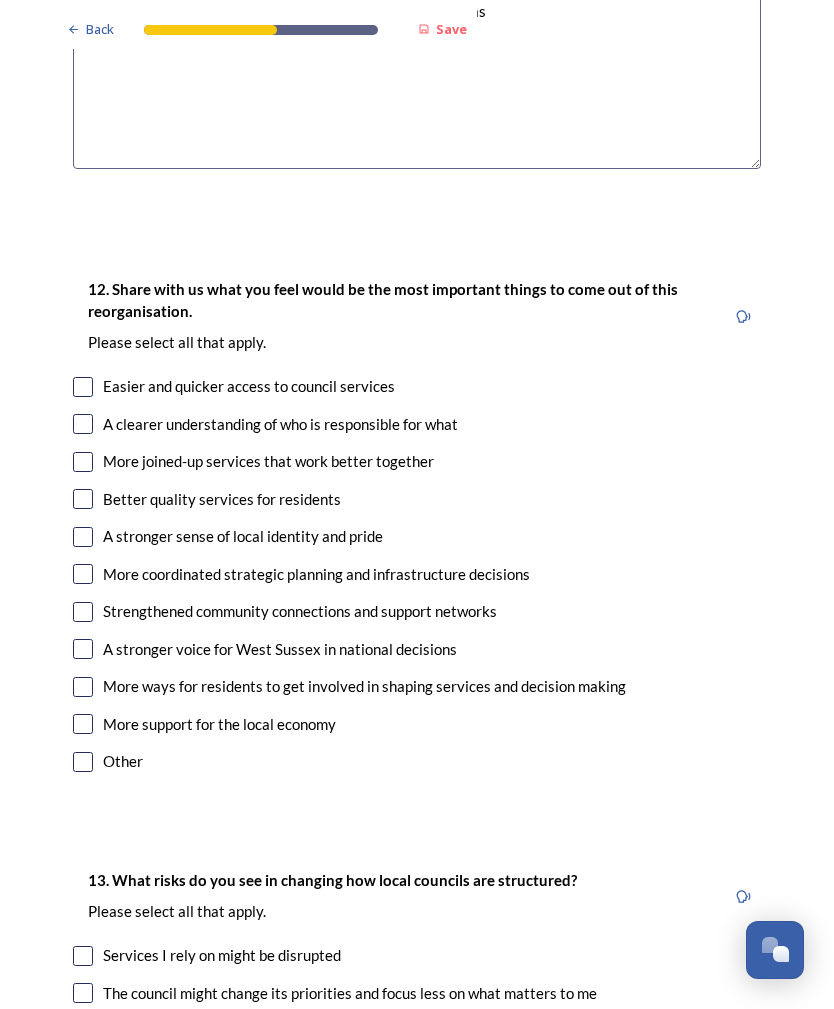 scroll, scrollTop: 3507, scrollLeft: 0, axis: vertical 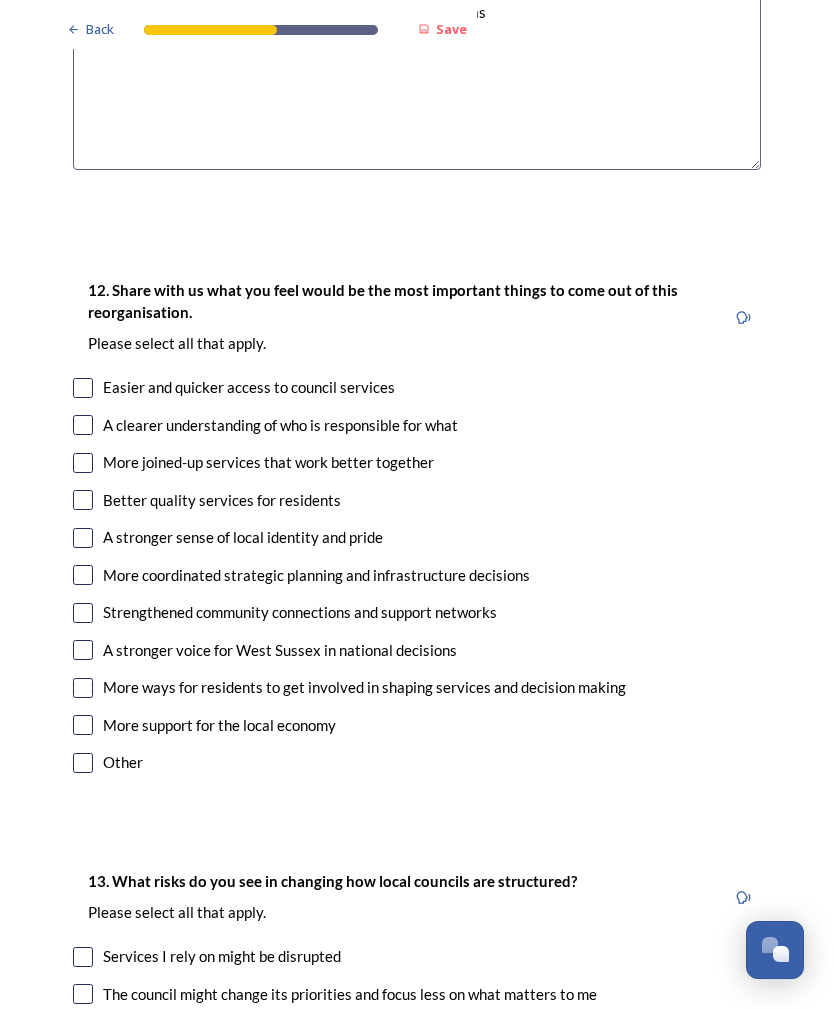 type on "I think the nature of these areas are so diverse that to lump them into a single decision making unit would create poor relations in terms of time spent on issues. So one single area, even though it may save money might negatively impact some less affluent areas" 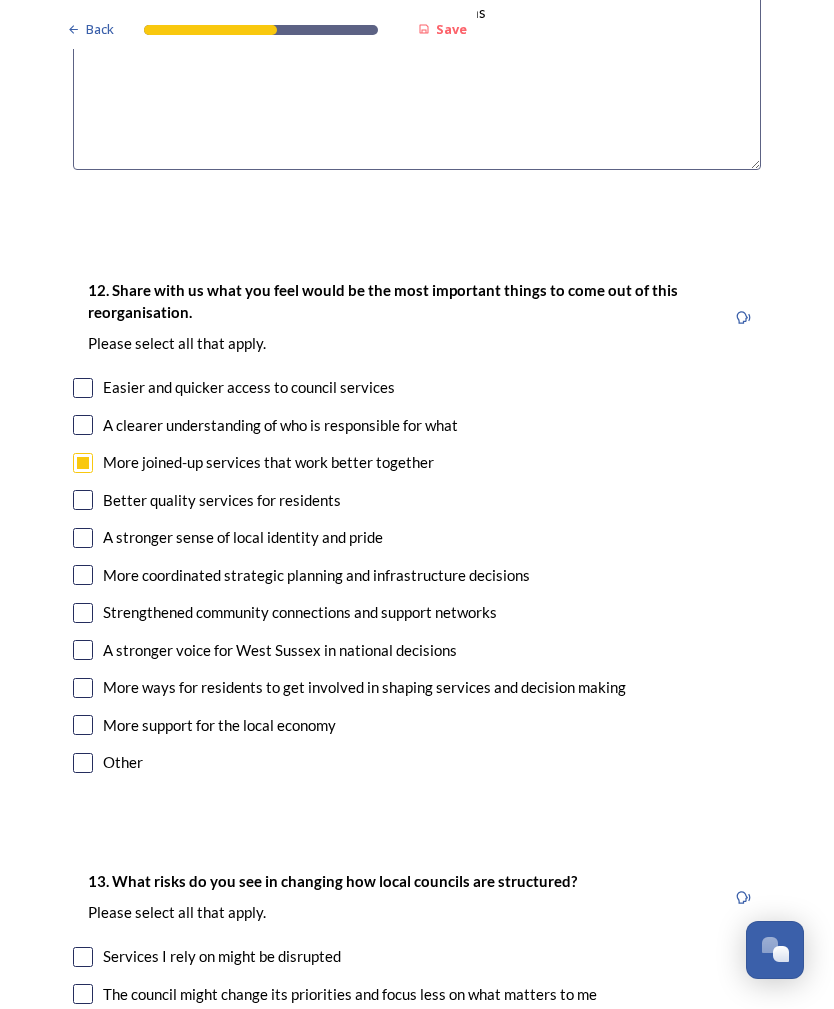 click at bounding box center (83, 500) 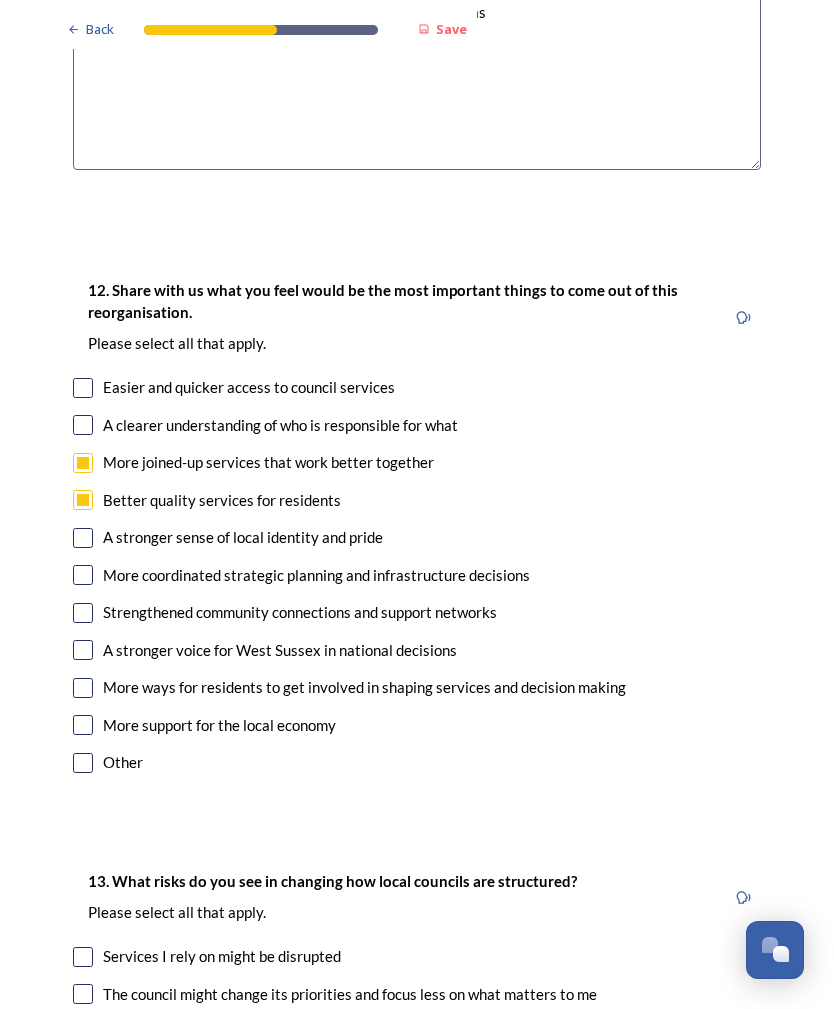 click at bounding box center (83, 575) 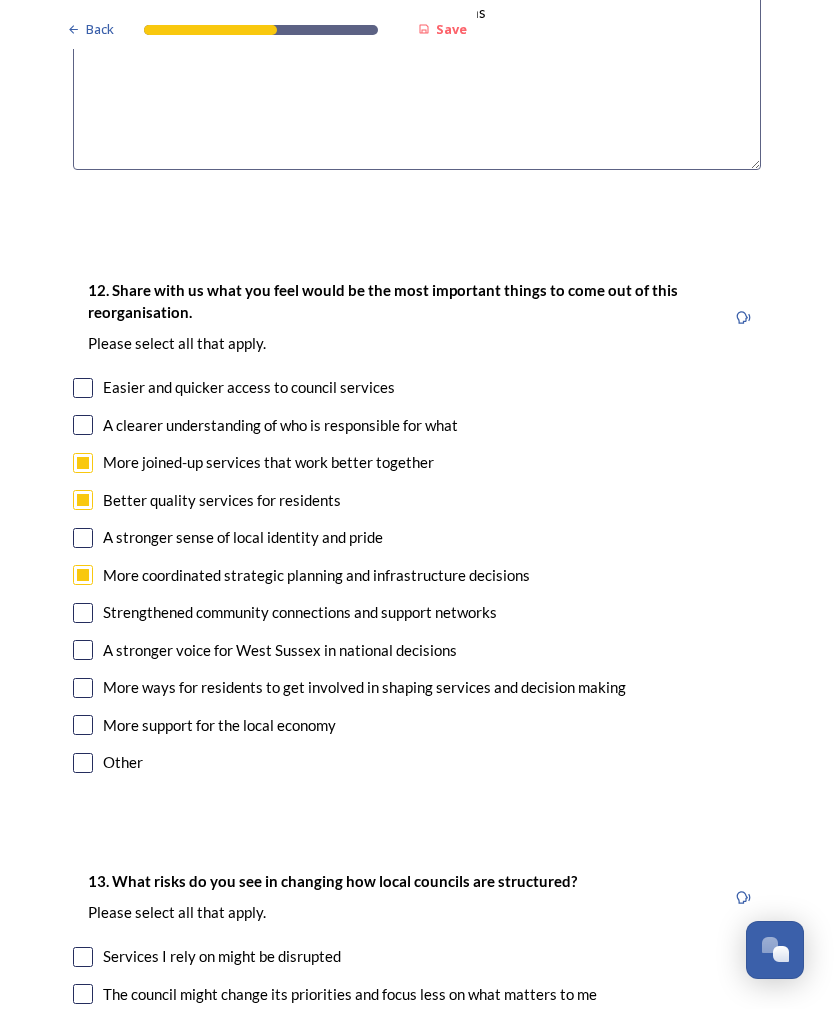 click on "Back Save Prioritising future services As explained on our  Shaping [GEOGRAPHIC_DATA] hub , Local Government Reorganisation for [GEOGRAPHIC_DATA] means that the county, district and borough councils will be replaced with one, or more than one, single-tier council (referred to as a unitary council) to deliver all your services.  Options currently being explored within [GEOGRAPHIC_DATA] are detailed on our  hub , but map visuals can be found below. A single county unitary , bringing the County Council and all seven District and Borough Councils services together to form a new unitary council for [GEOGRAPHIC_DATA]. Single unitary model (You can enlarge this map by clicking on the square expand icon in the top right of the image) Two unitary option, variation 1  -   one unitary combining Arun, [GEOGRAPHIC_DATA] and Worthing footprints and one unitary combining Adur, [GEOGRAPHIC_DATA], [GEOGRAPHIC_DATA], and Mid-Sussex footprints. Two unitary model variation 1 (You can enlarge this map by clicking on the square expand icon in the top right of the image) * Other 5" at bounding box center (417, -13) 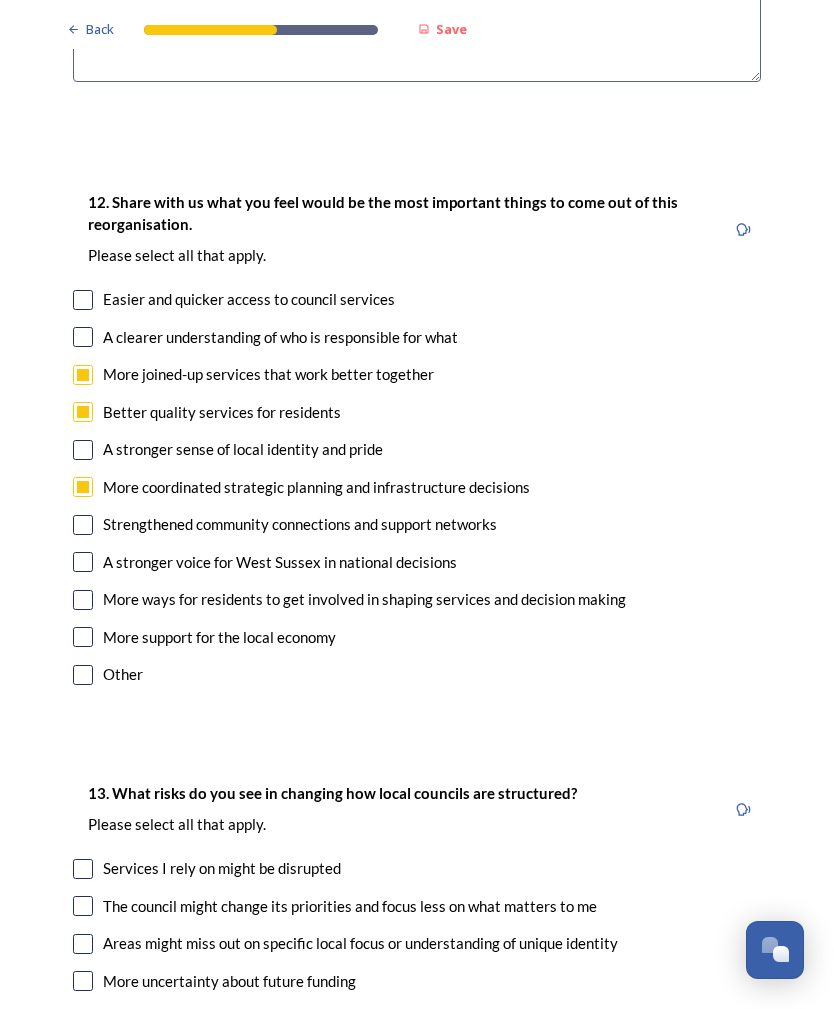 scroll, scrollTop: 3595, scrollLeft: 0, axis: vertical 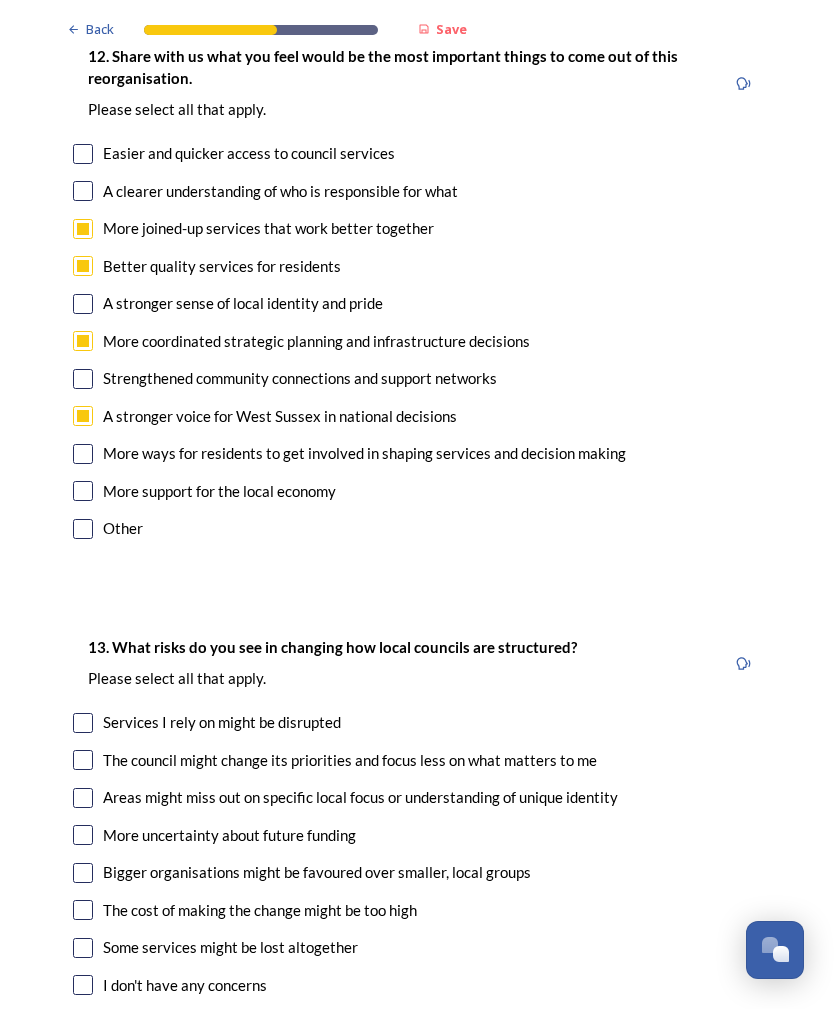click at bounding box center (83, 491) 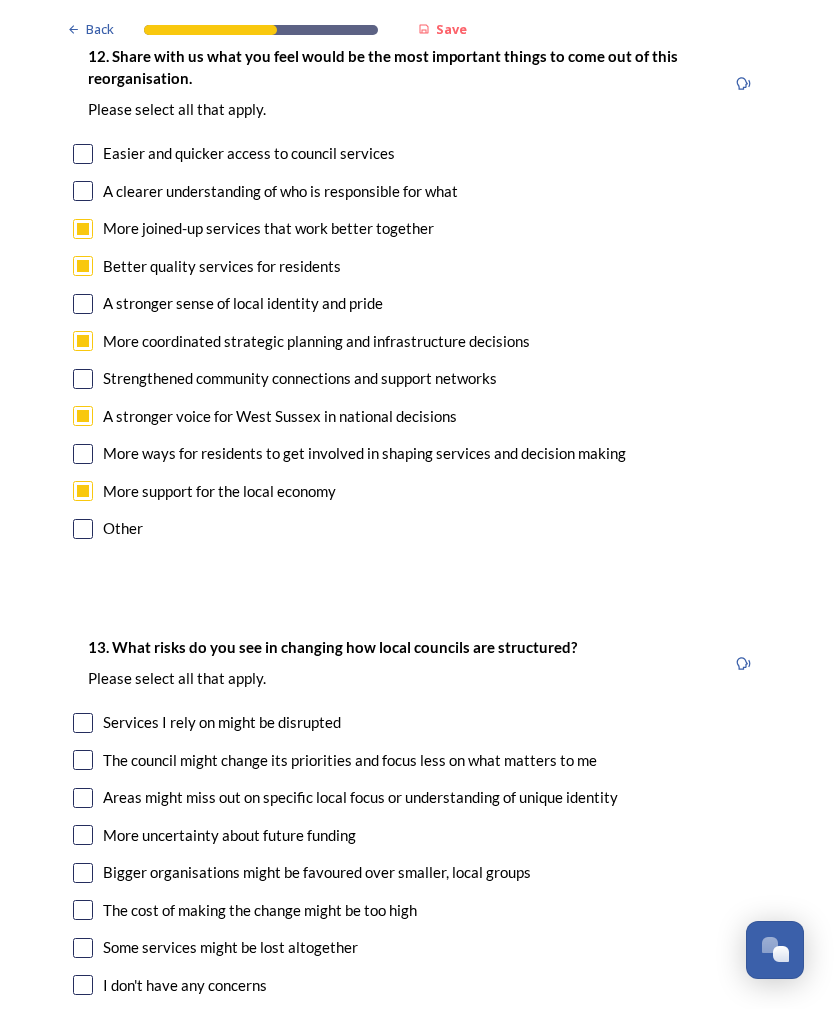 click at bounding box center (83, 491) 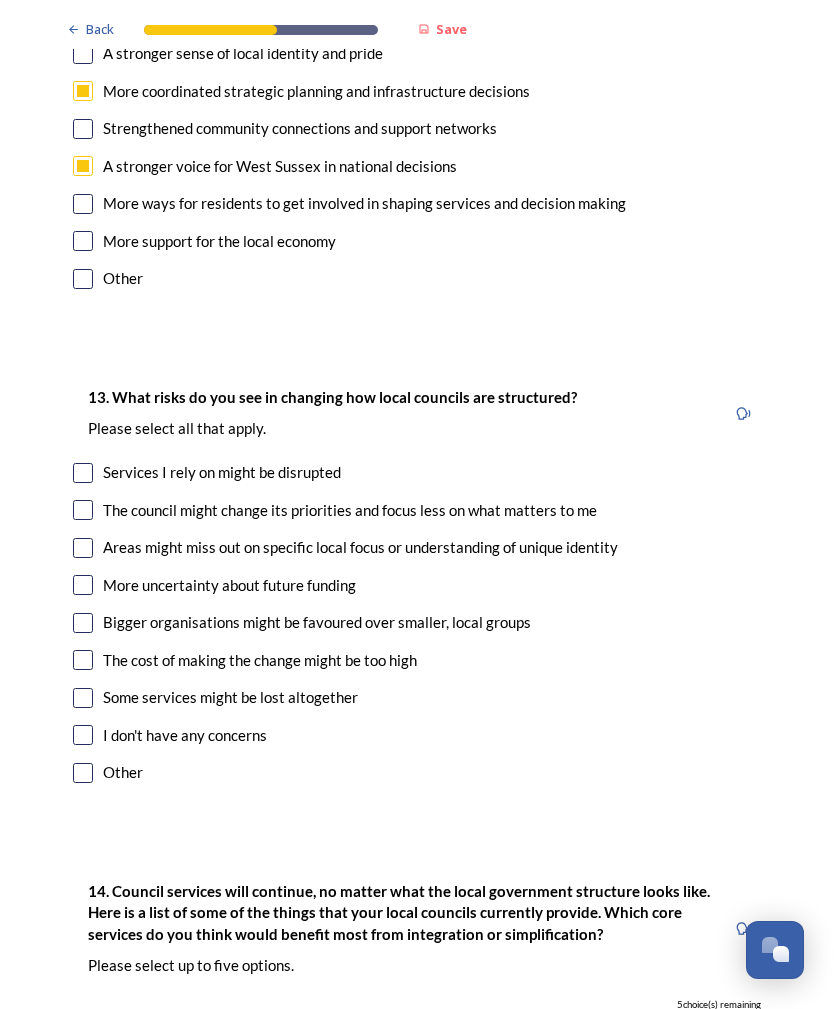 scroll, scrollTop: 3993, scrollLeft: 0, axis: vertical 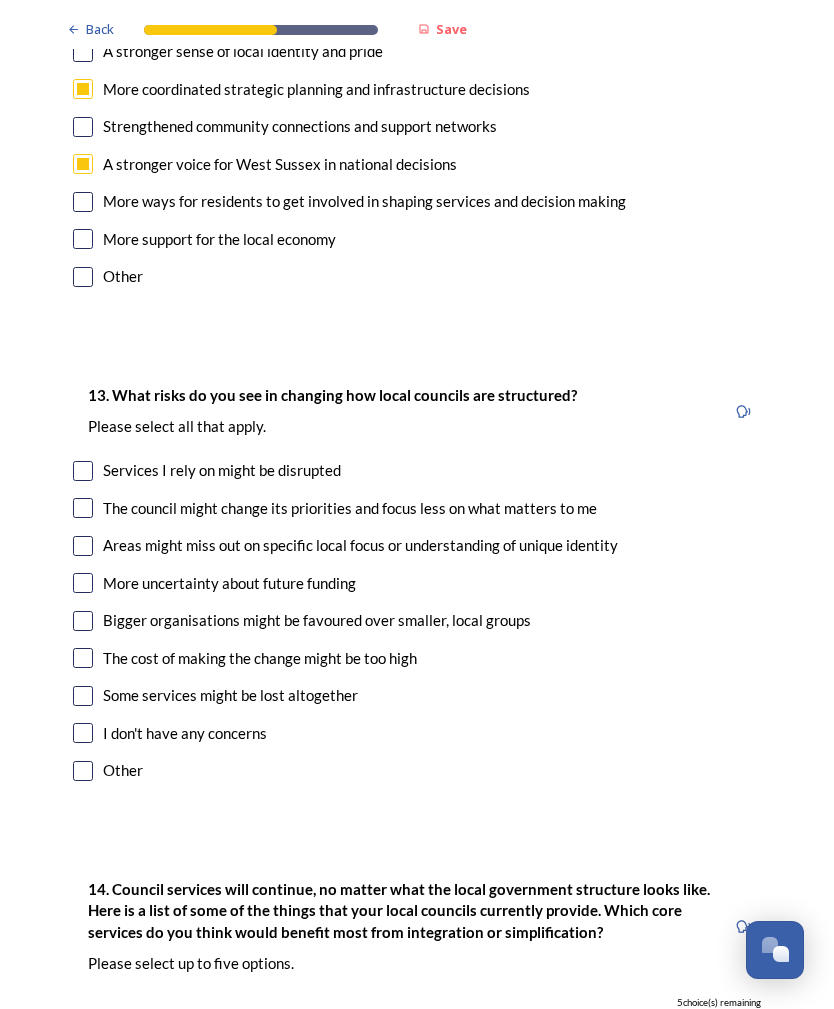 click at bounding box center [83, 508] 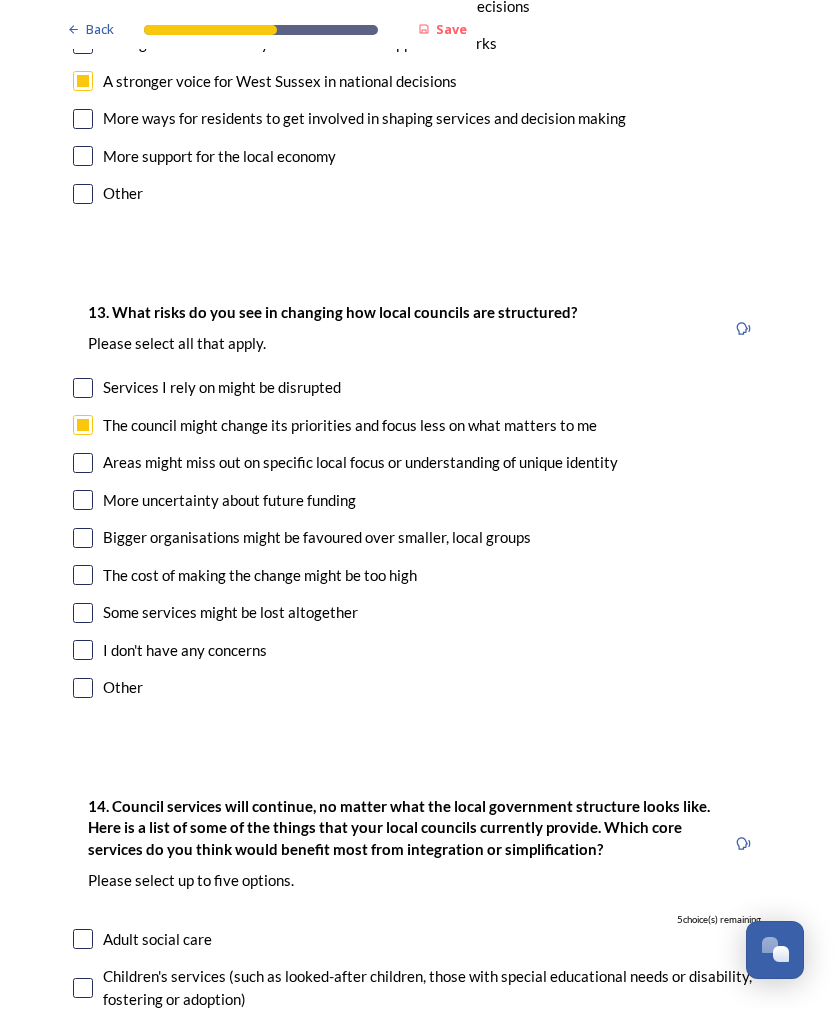scroll, scrollTop: 4076, scrollLeft: 0, axis: vertical 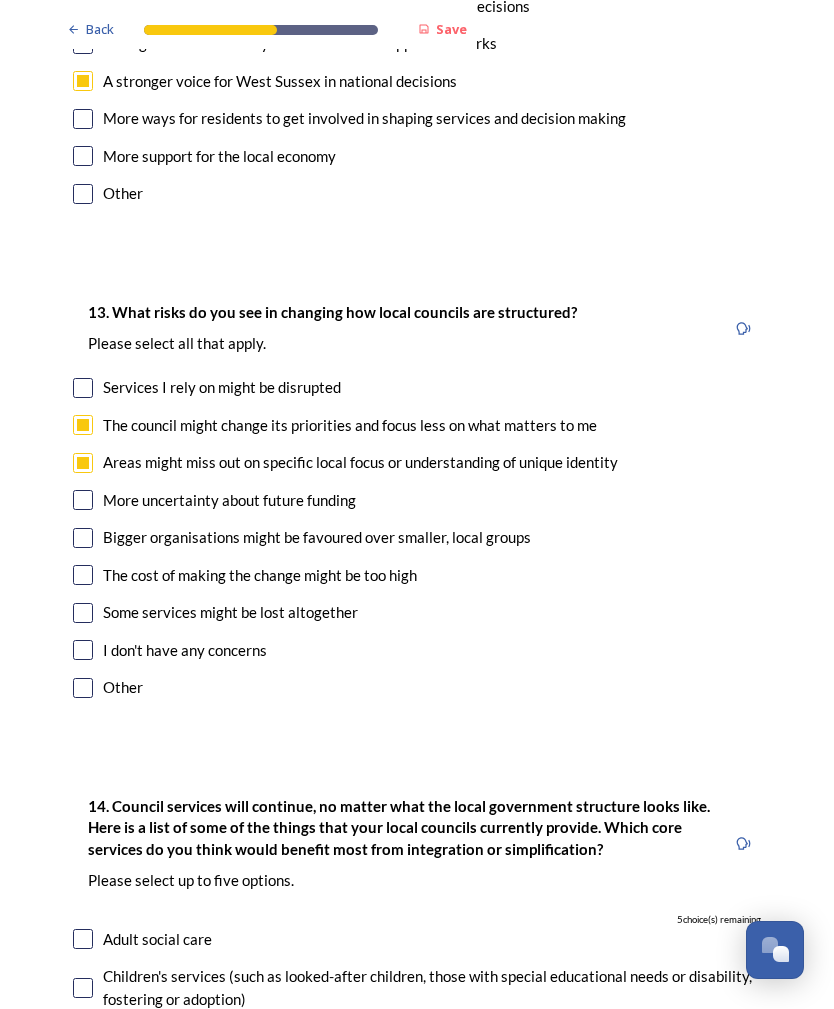 click at bounding box center [83, 425] 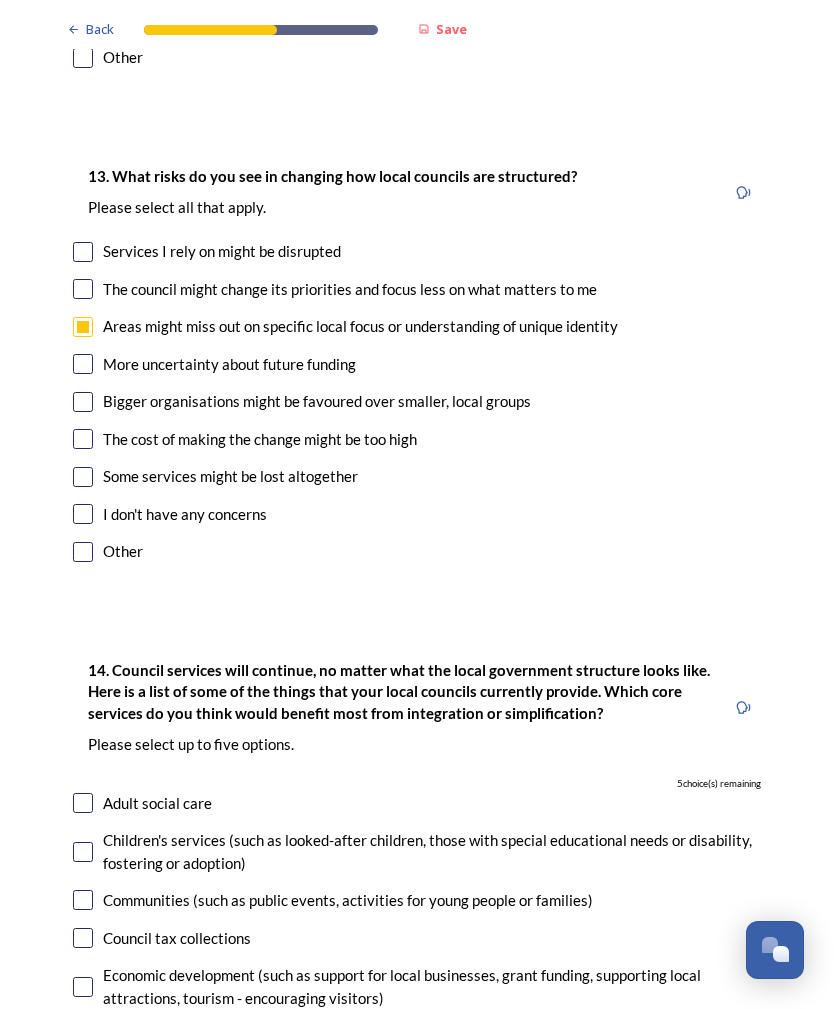 scroll, scrollTop: 4212, scrollLeft: 0, axis: vertical 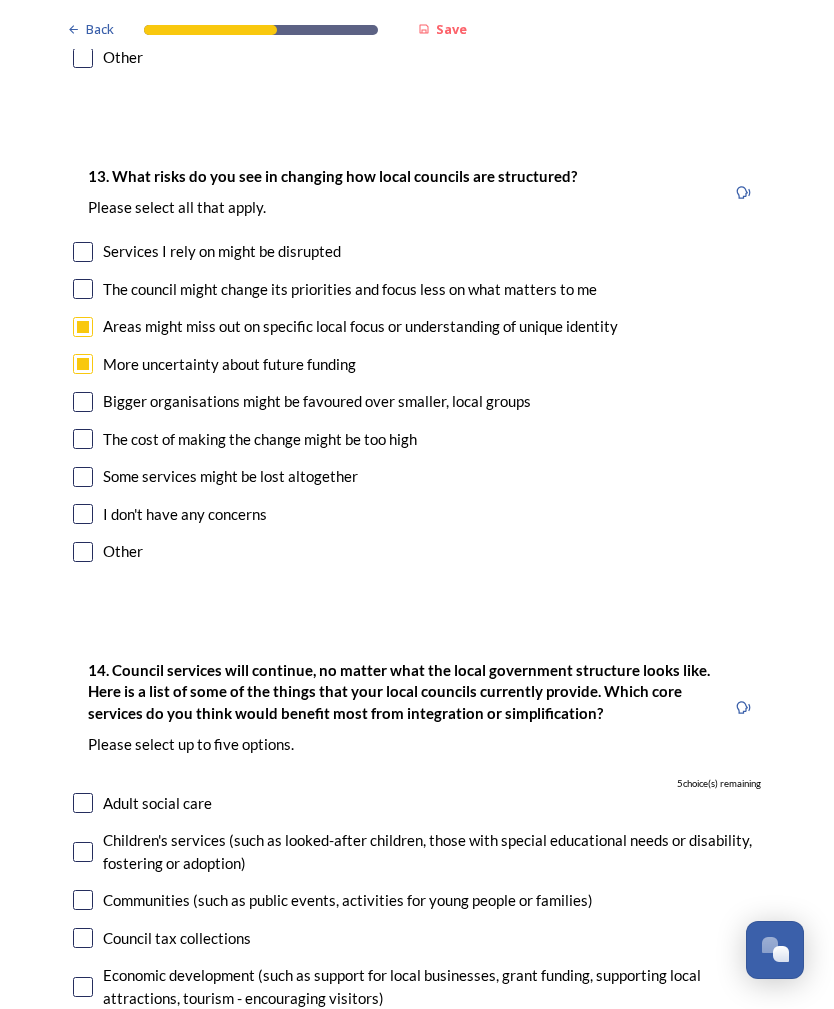 click at bounding box center [83, 402] 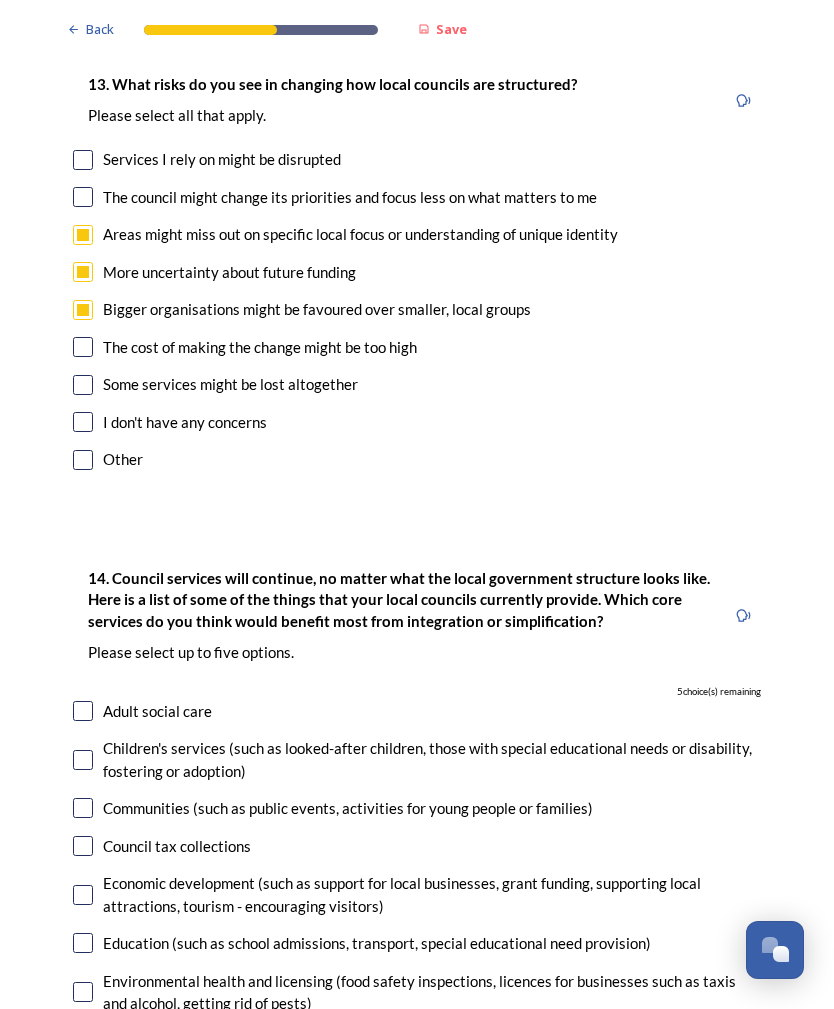 scroll, scrollTop: 4304, scrollLeft: 0, axis: vertical 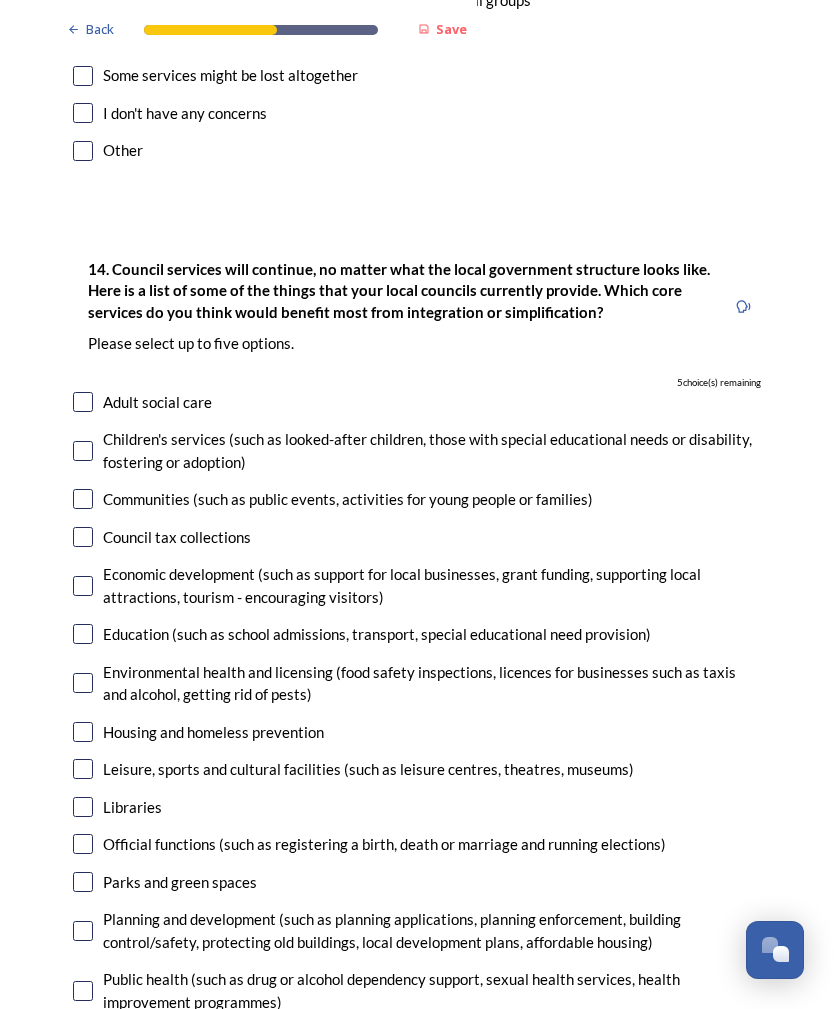 click at bounding box center [83, 537] 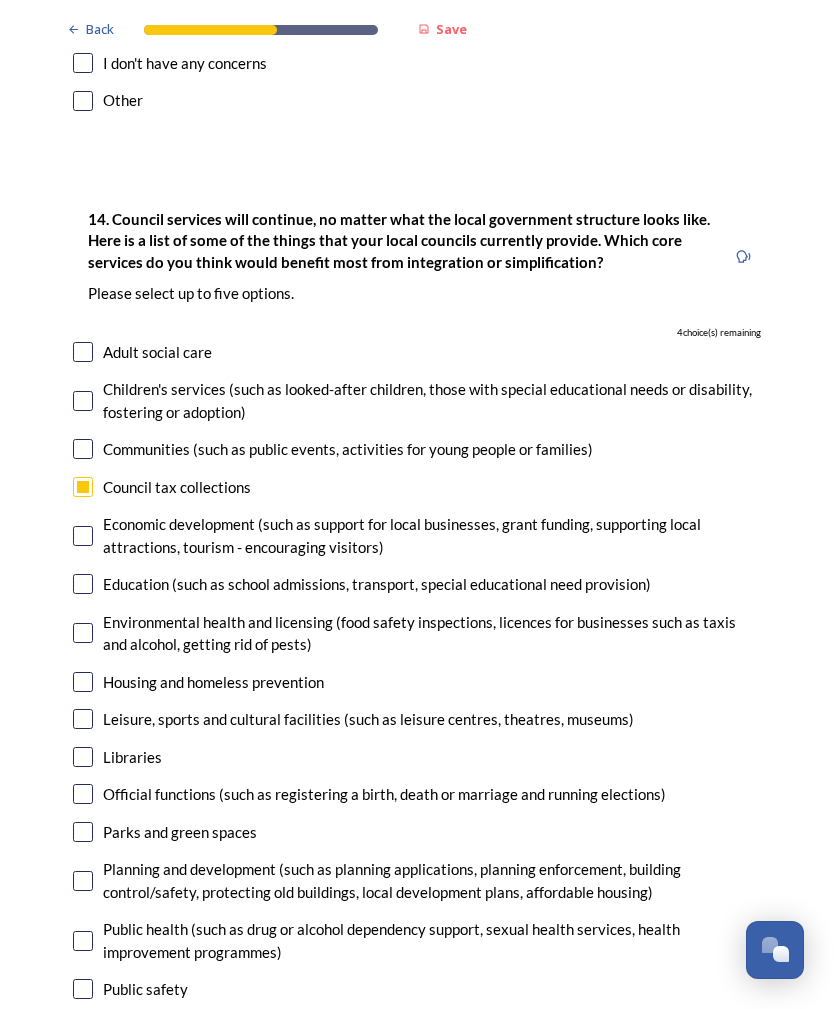 scroll, scrollTop: 4664, scrollLeft: 0, axis: vertical 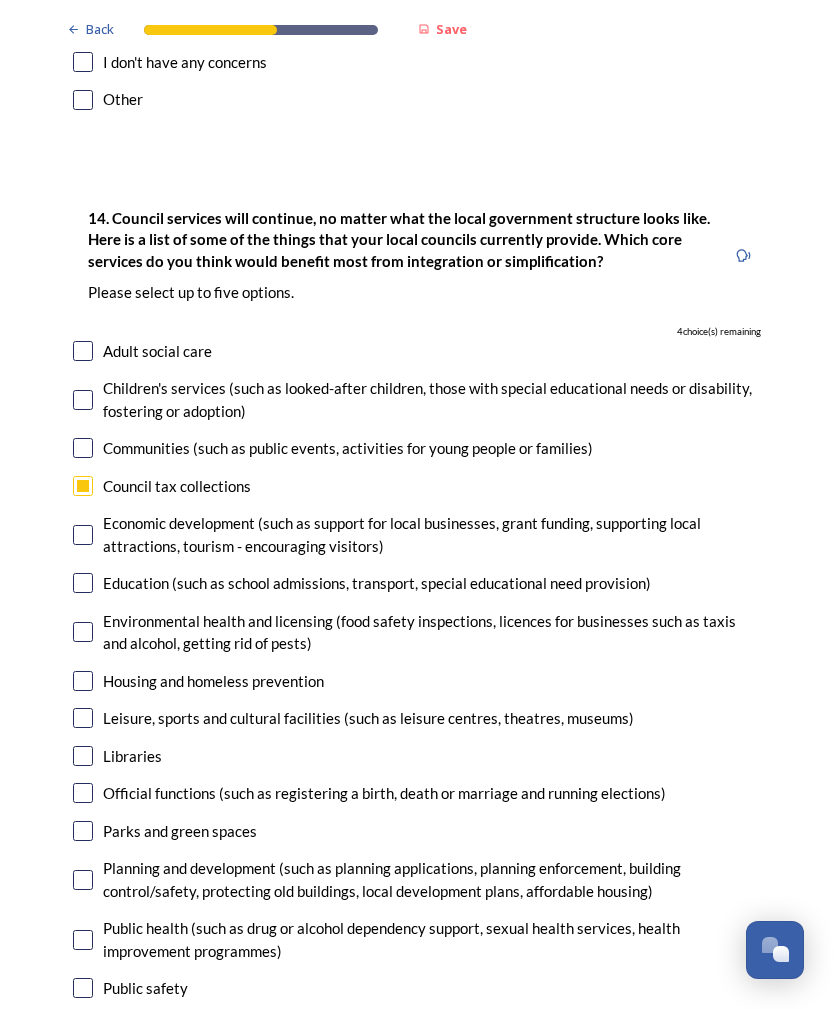 click at bounding box center [83, 535] 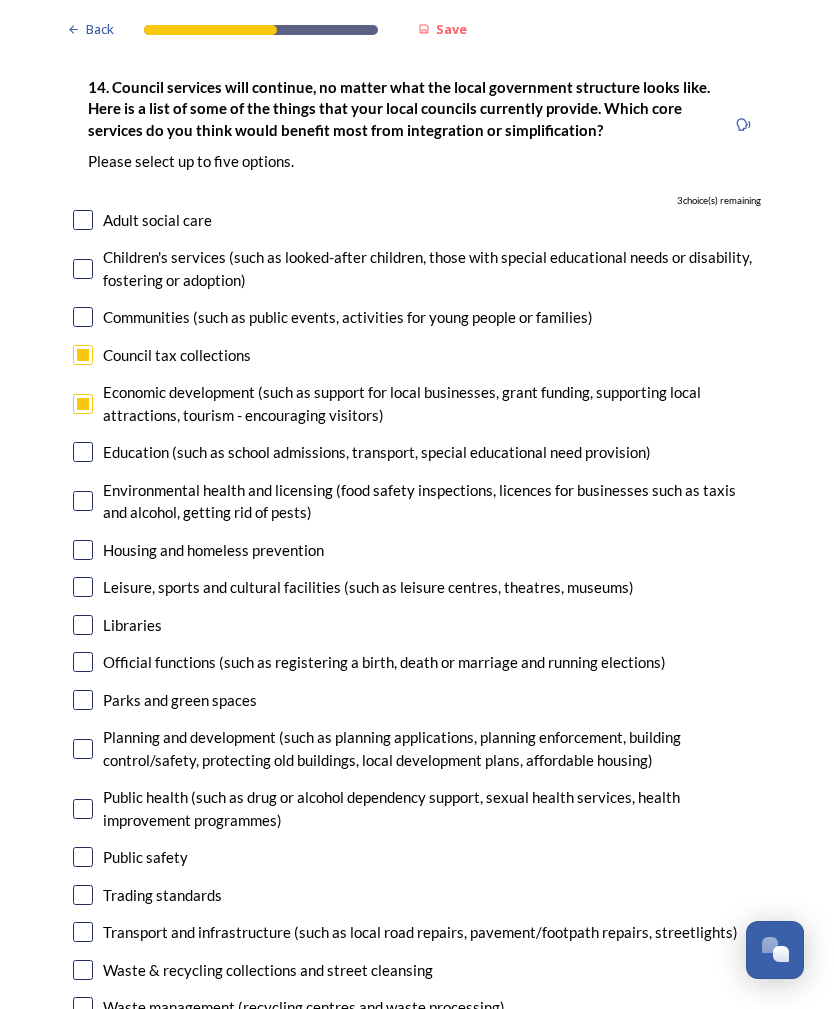 scroll, scrollTop: 4795, scrollLeft: 0, axis: vertical 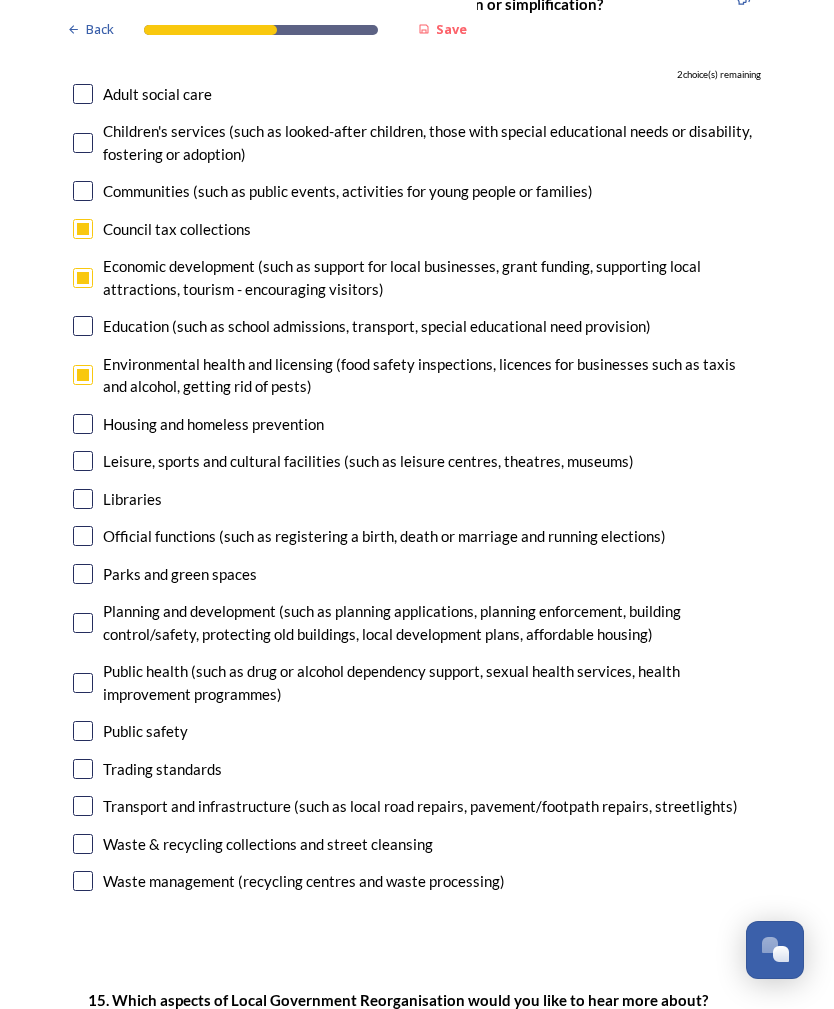 click on "Housing and homeless prevention" at bounding box center (417, 424) 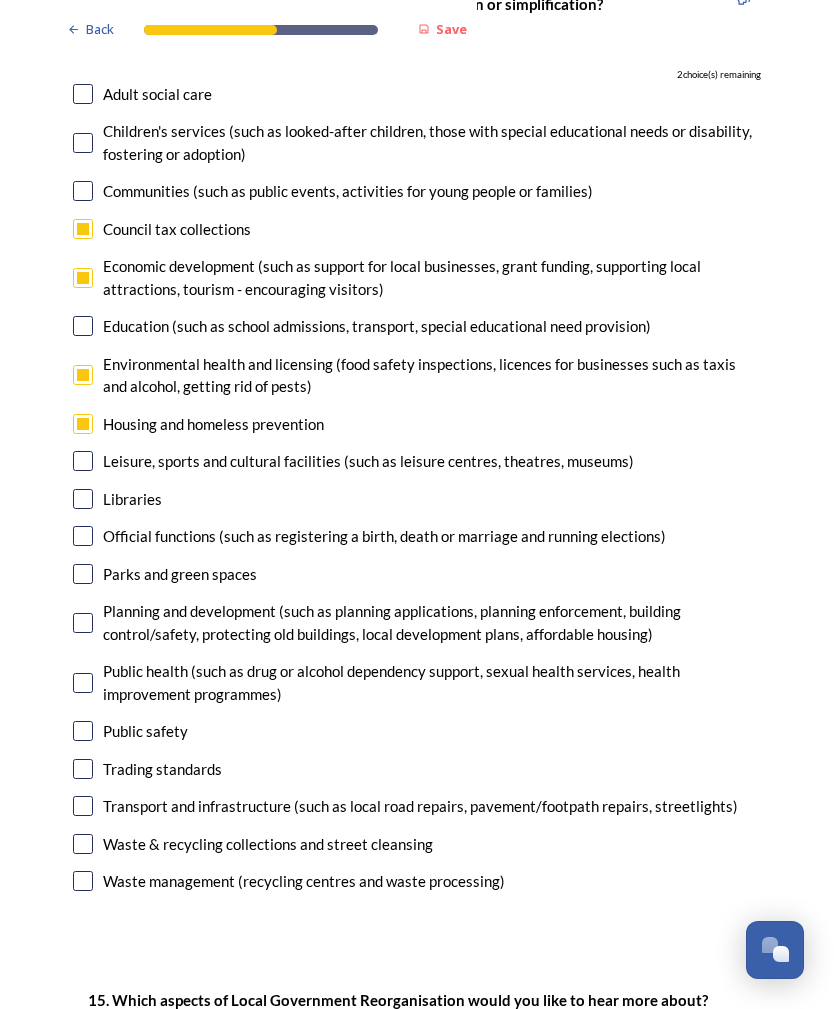 checkbox on "true" 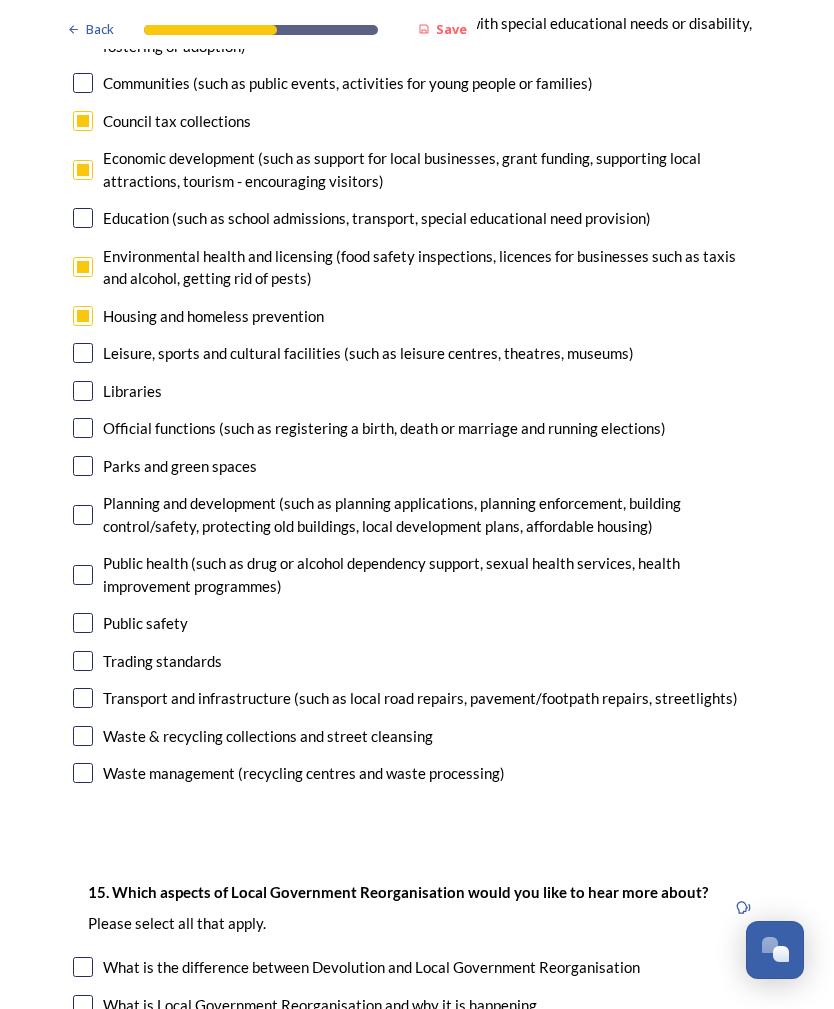 scroll, scrollTop: 5030, scrollLeft: 0, axis: vertical 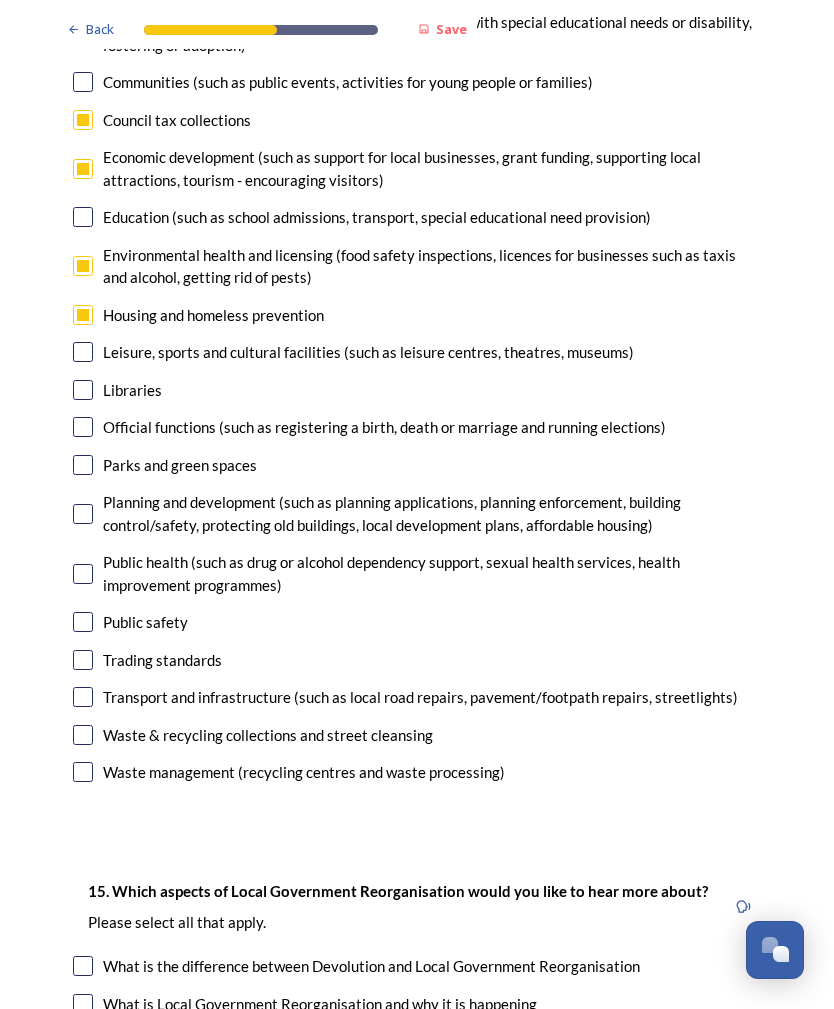 click on "Official functions (such as registering a birth, death or marriage and running elections)" at bounding box center [384, 427] 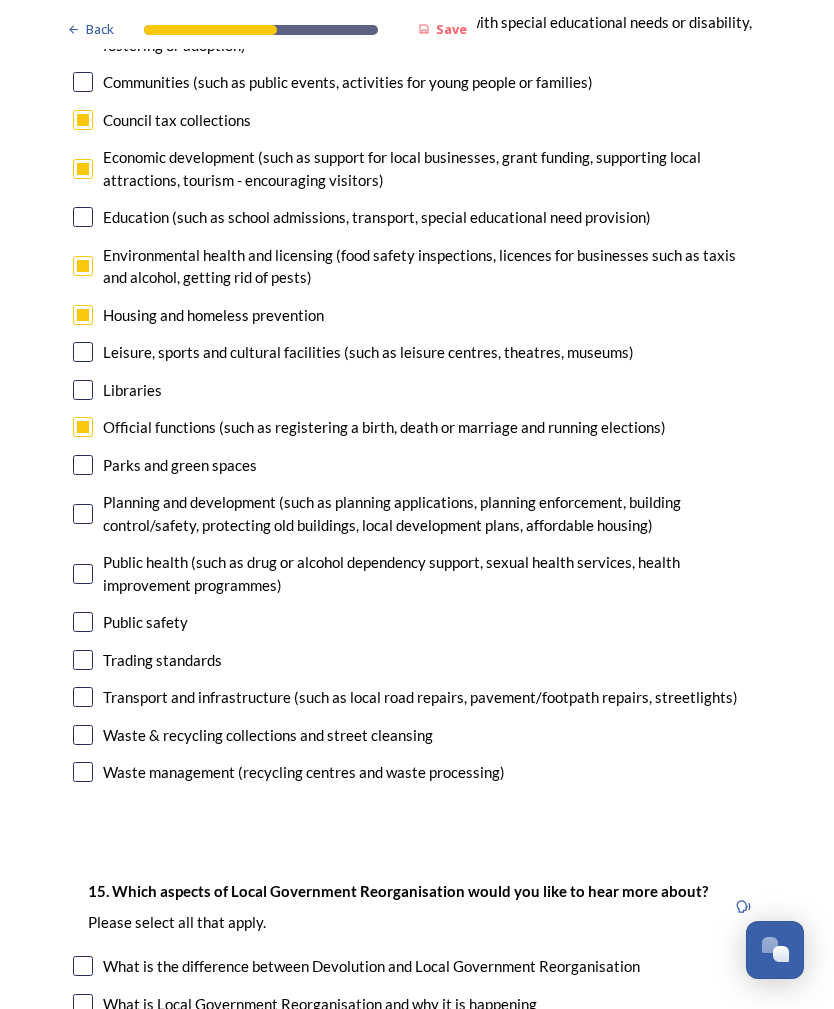 checkbox on "true" 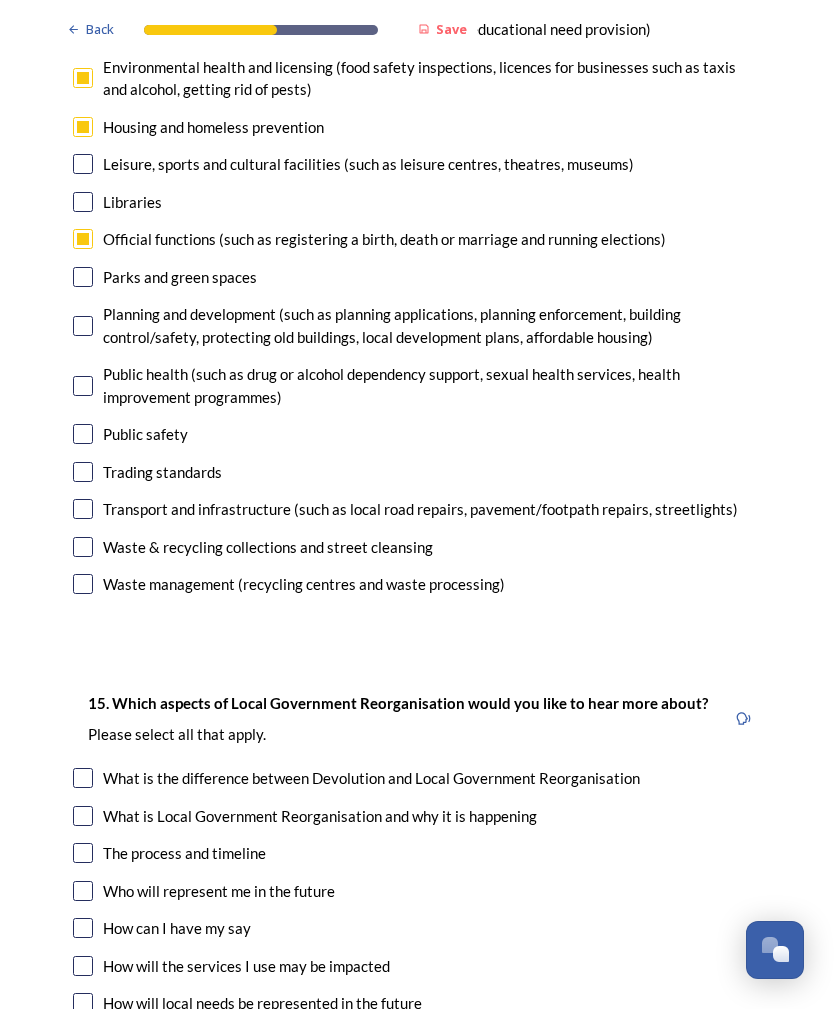 scroll, scrollTop: 5219, scrollLeft: 0, axis: vertical 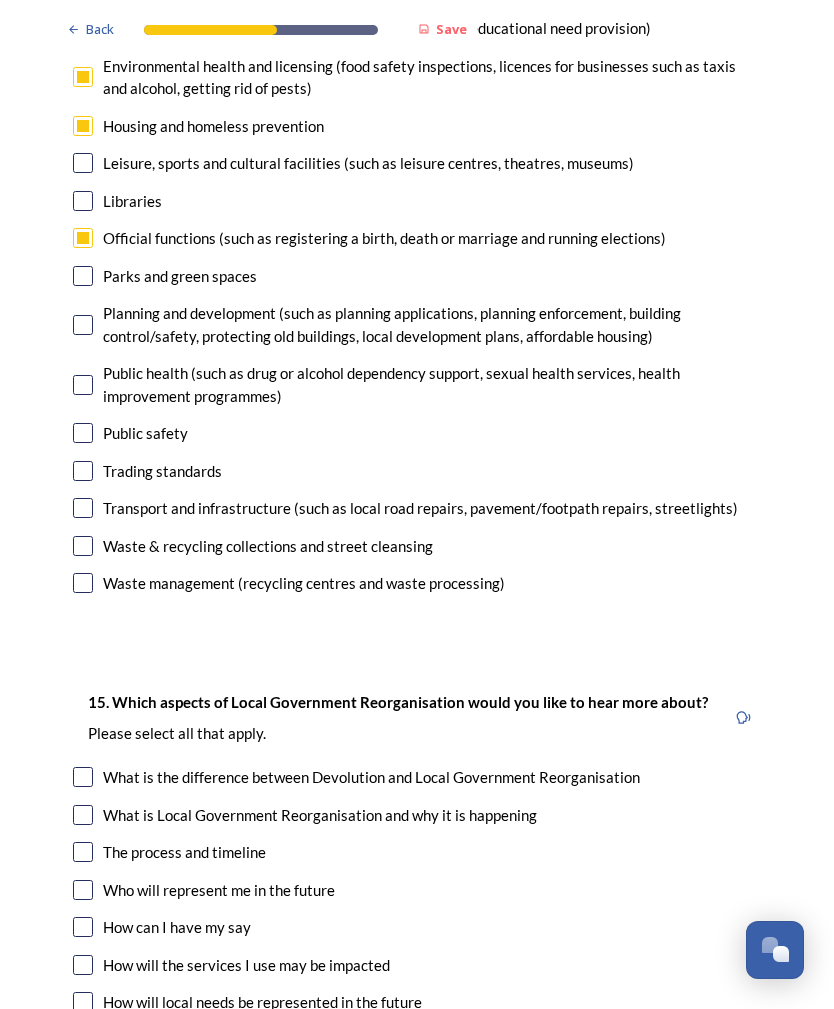 click at bounding box center [83, 471] 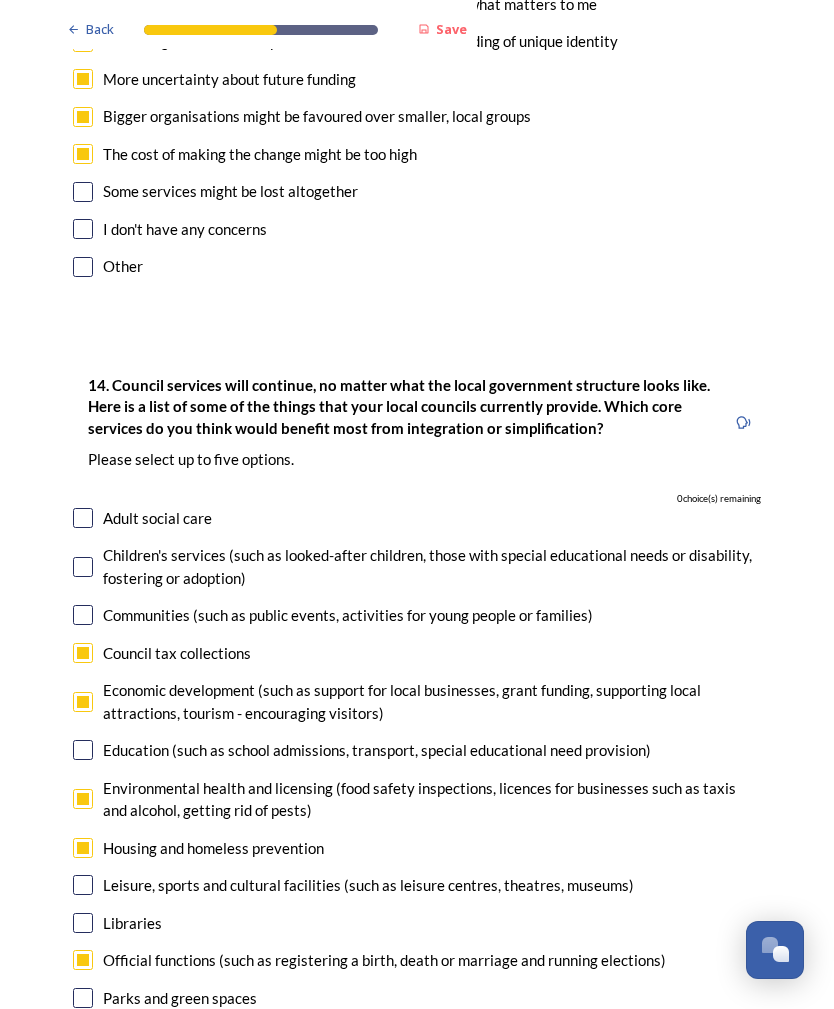 scroll, scrollTop: 4493, scrollLeft: 0, axis: vertical 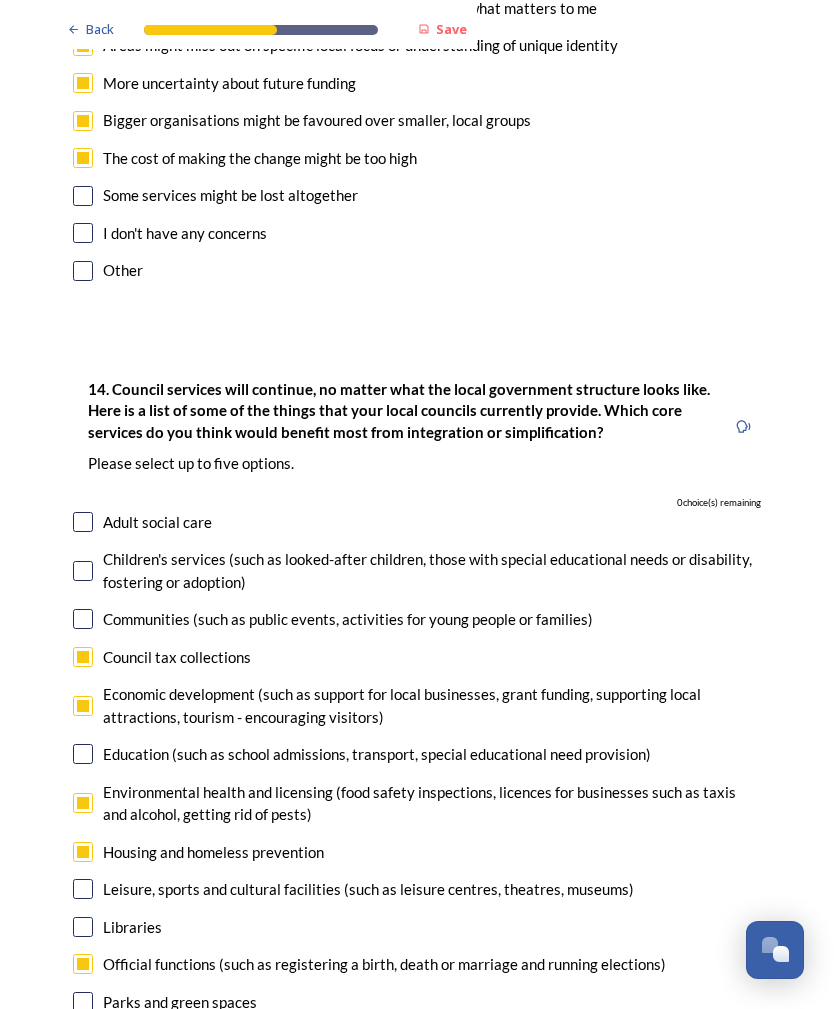 click at bounding box center [83, 803] 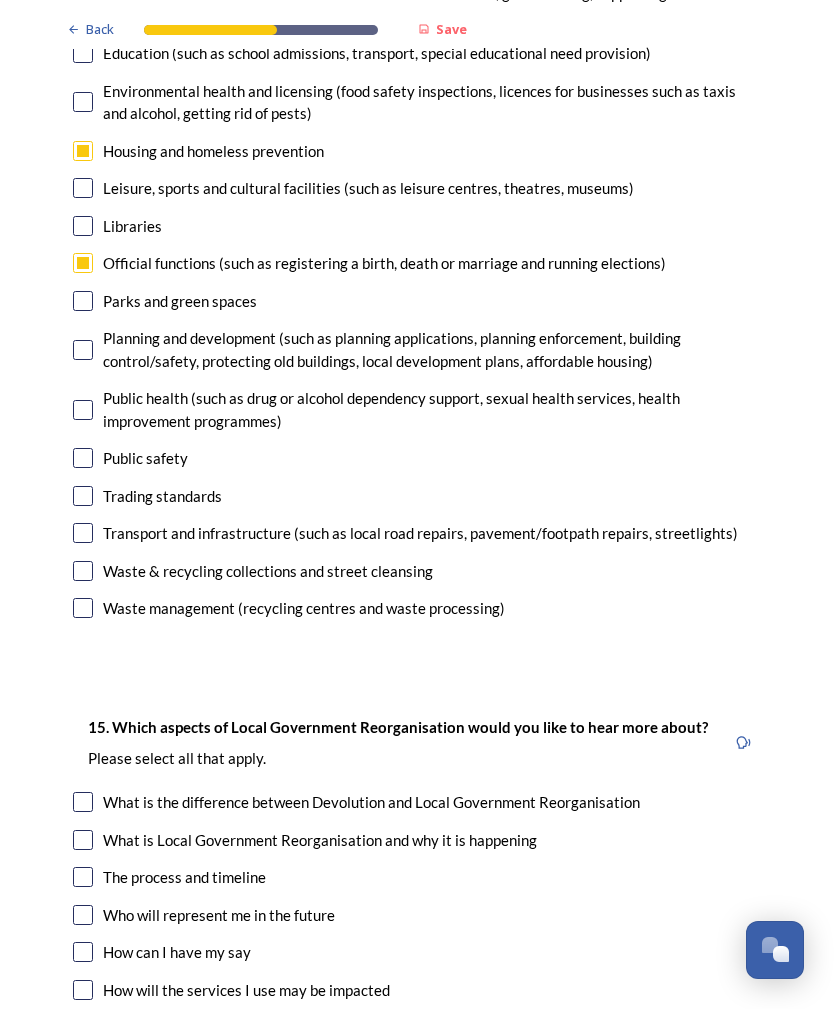 scroll, scrollTop: 5194, scrollLeft: 0, axis: vertical 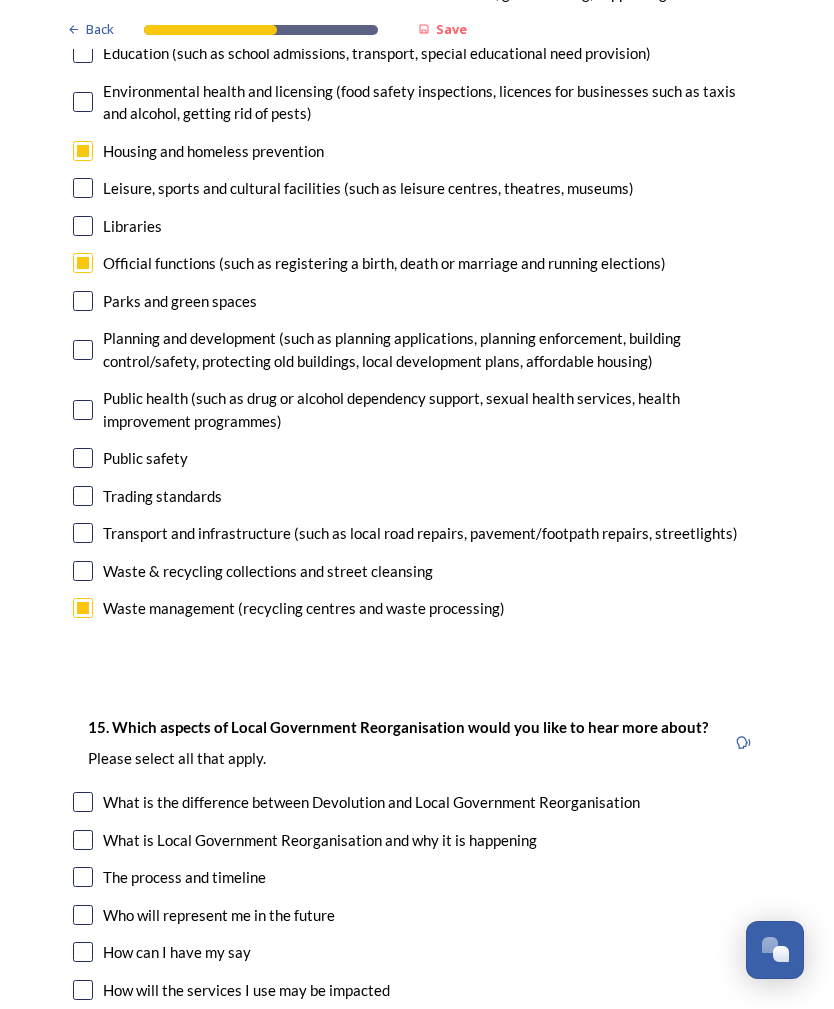 click at bounding box center [83, 571] 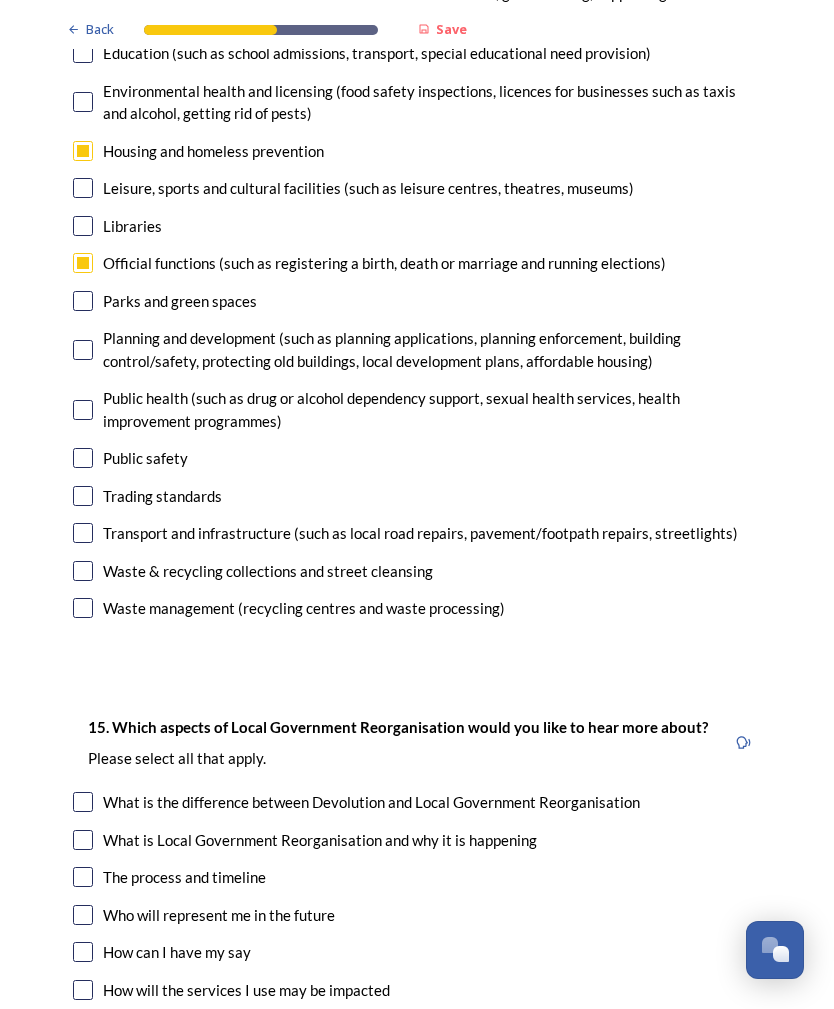 click at bounding box center [83, 571] 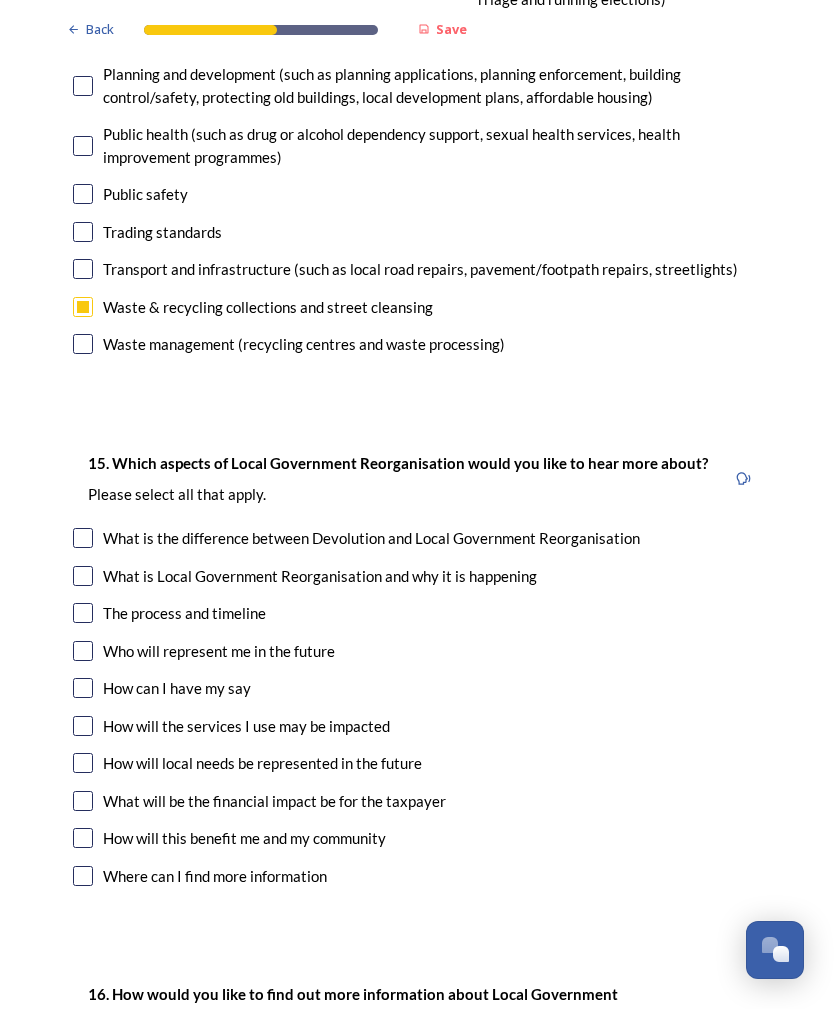 scroll, scrollTop: 5459, scrollLeft: 0, axis: vertical 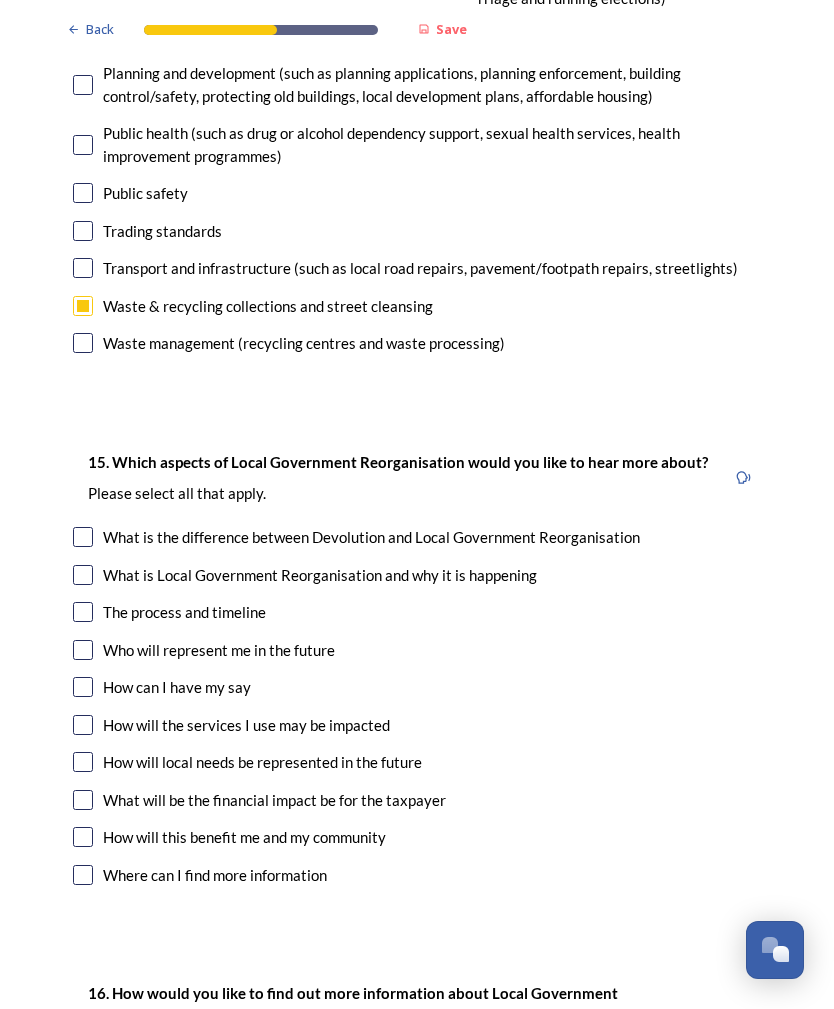 click on "15. Which aspects of Local Government Reorganisation would you like to hear more about? ﻿Please select all that apply.   What is the difference between Devolution and Local Government Reorganisation What is Local Government Reorganisation and why it is happening The process and timeline Who will represent me in the future How can I have my say How will the services I use may be impacted How will local needs be represented in the future What will be the financial impact be for the taxpayer How will this benefit me and my community Where can I find more information" at bounding box center (417, 671) 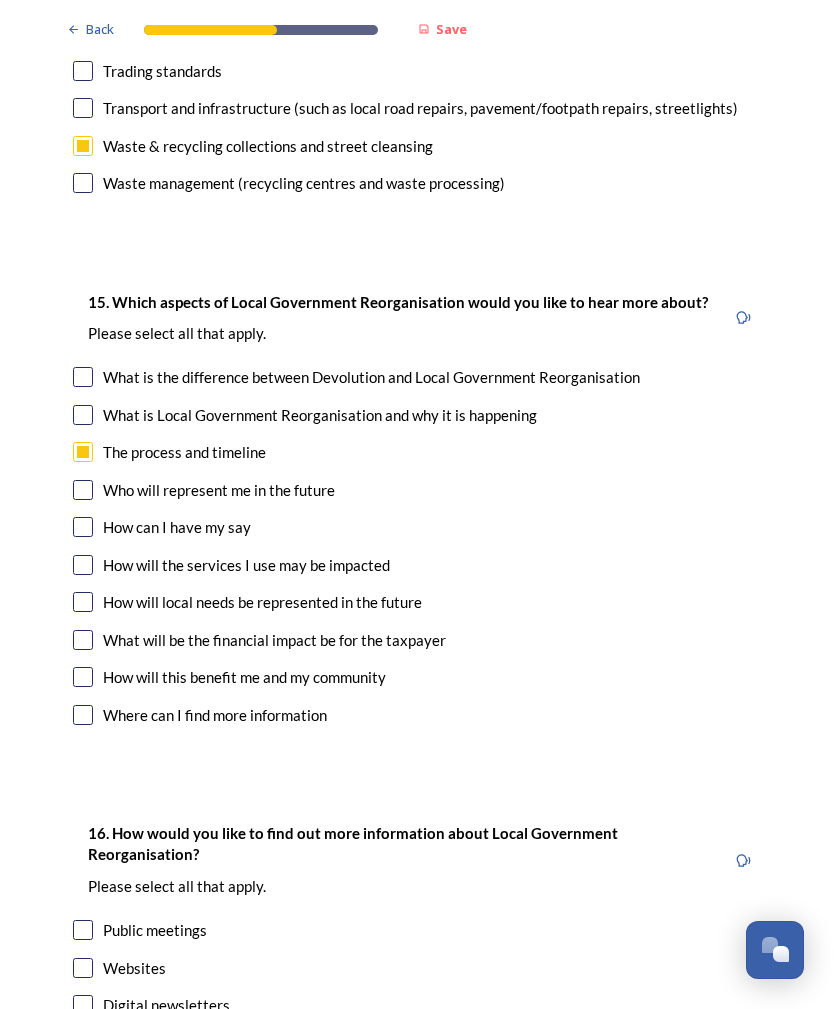 scroll, scrollTop: 5619, scrollLeft: 0, axis: vertical 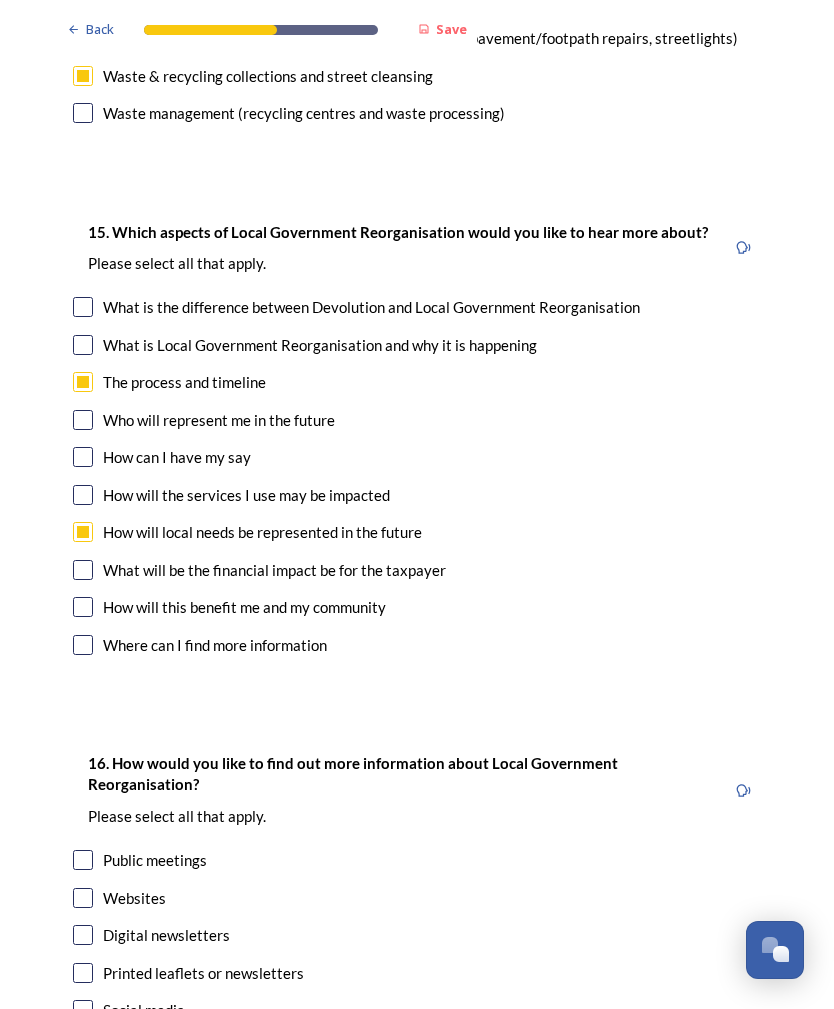 click at bounding box center [83, 570] 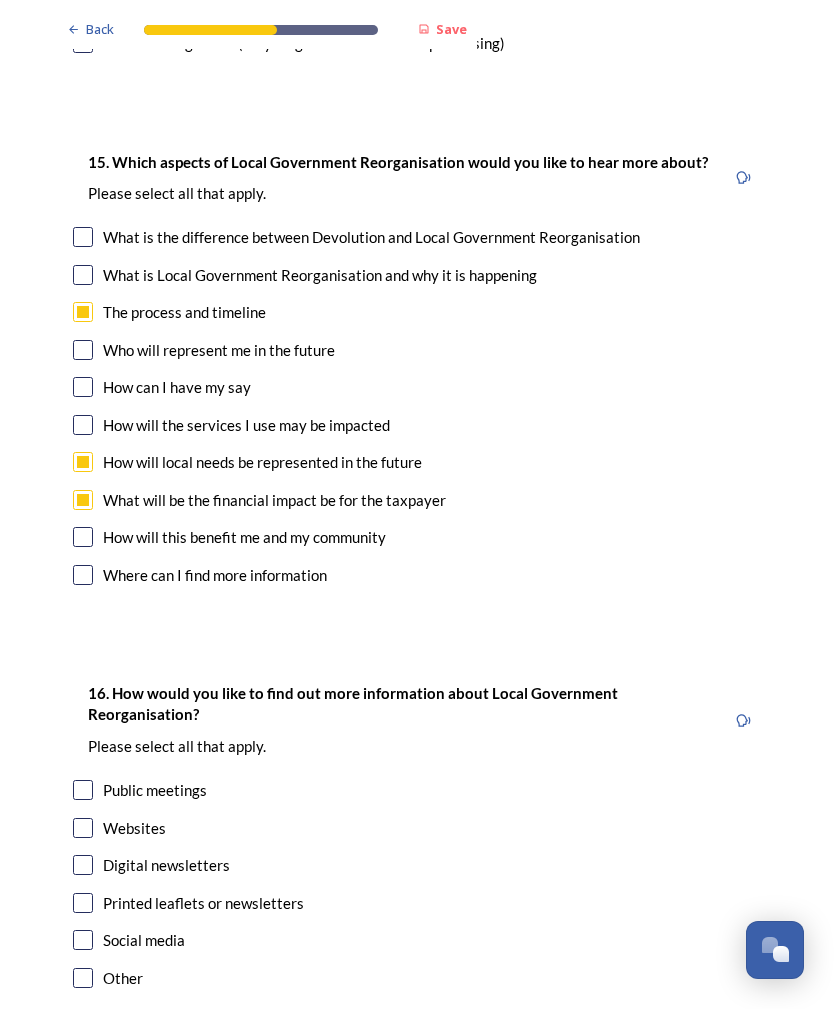 scroll, scrollTop: 5757, scrollLeft: 0, axis: vertical 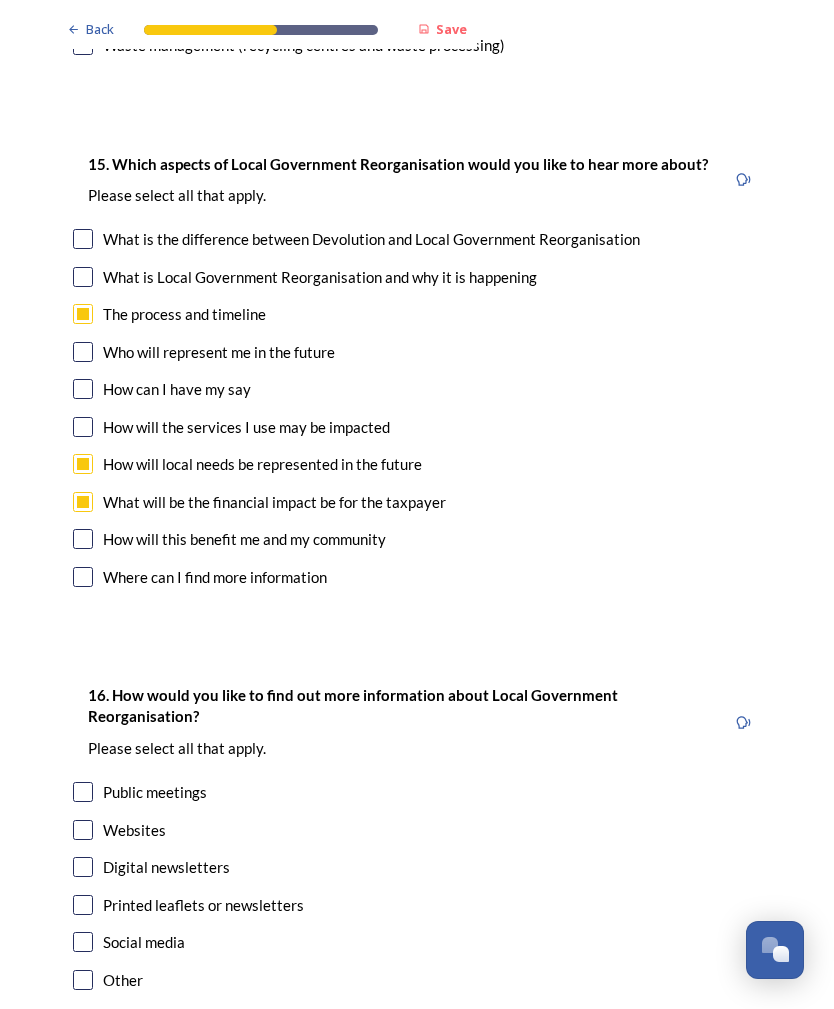 click at bounding box center (83, 830) 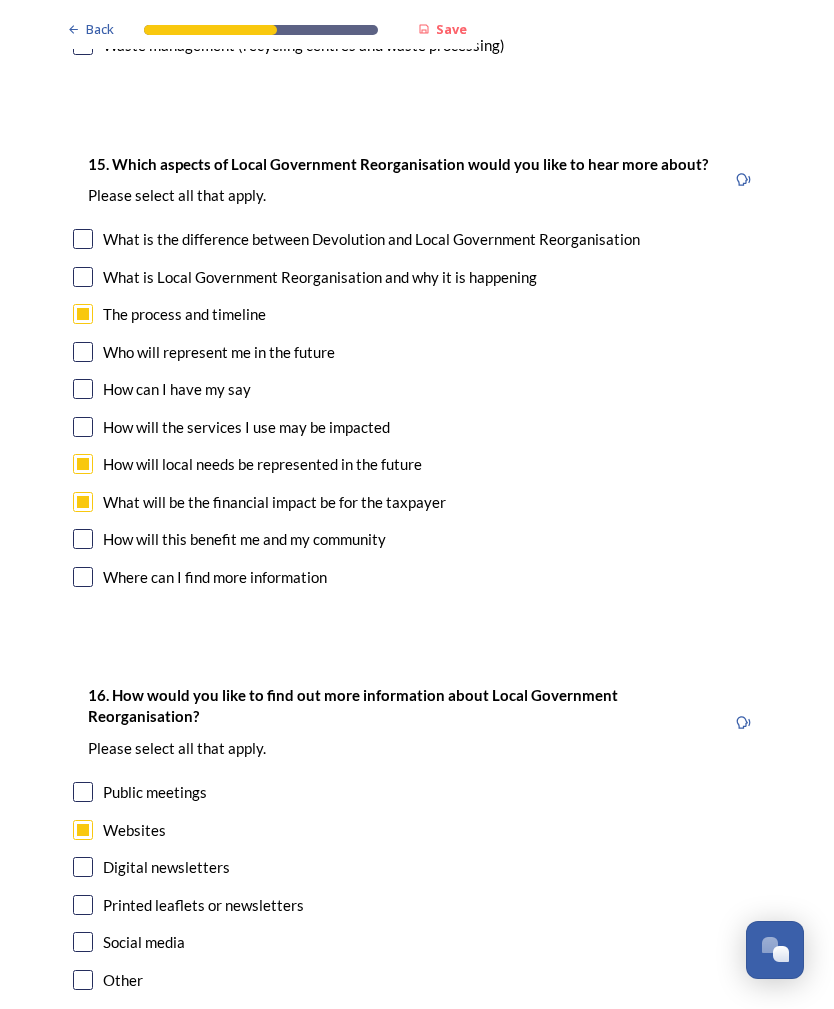 click at bounding box center (83, 867) 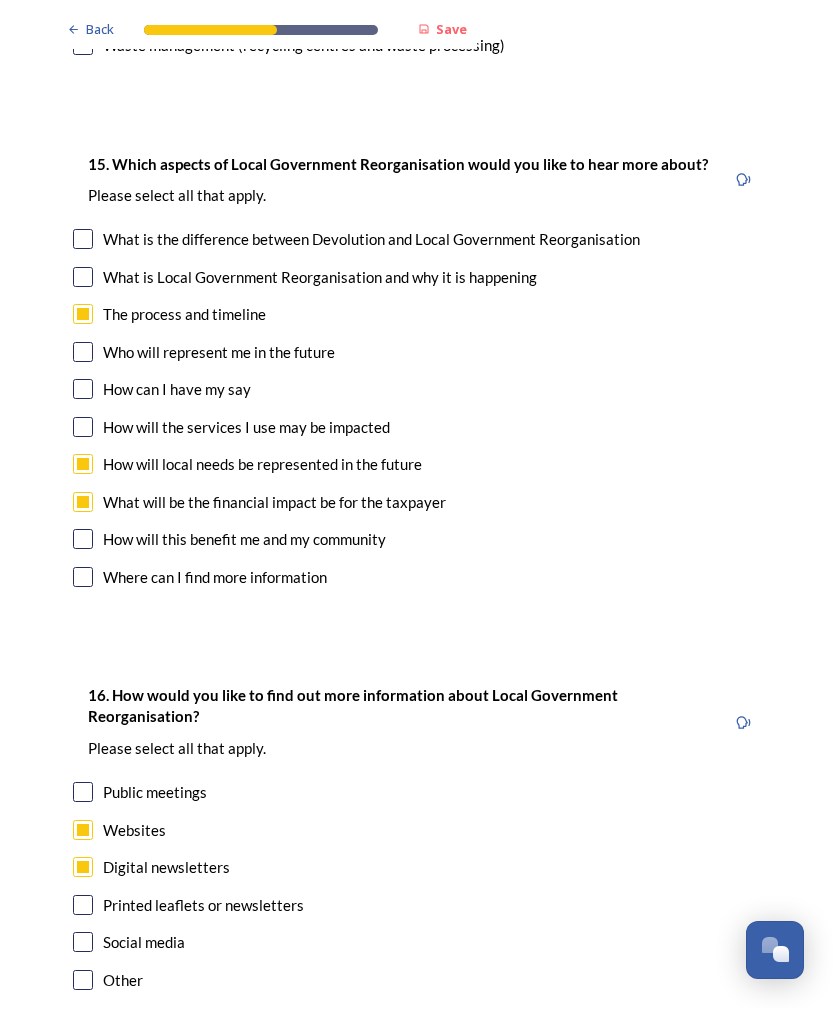 click at bounding box center [83, 792] 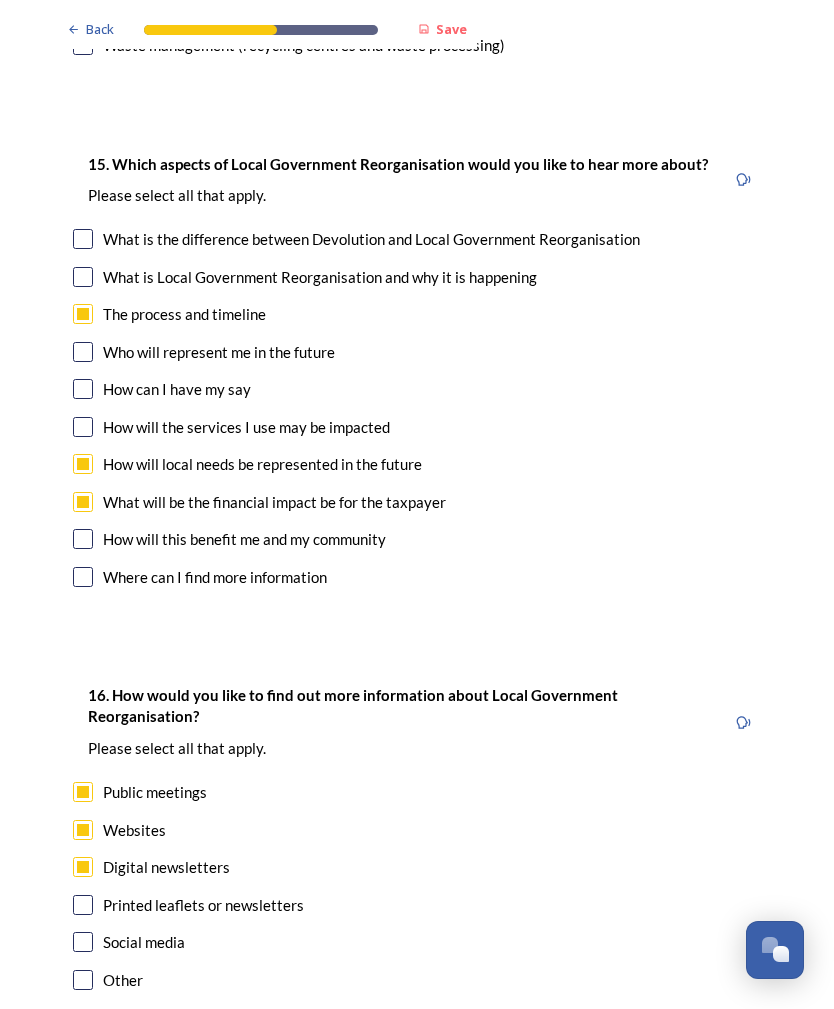 click on "Continue" at bounding box center (403, 1090) 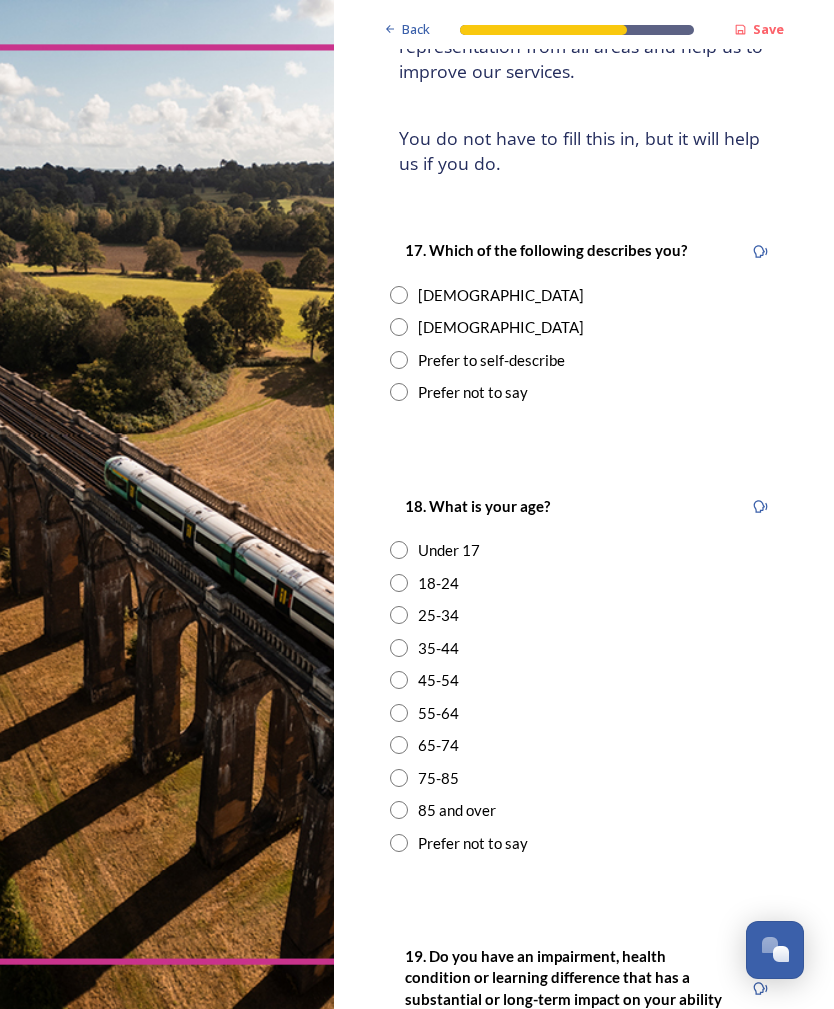scroll, scrollTop: 314, scrollLeft: 0, axis: vertical 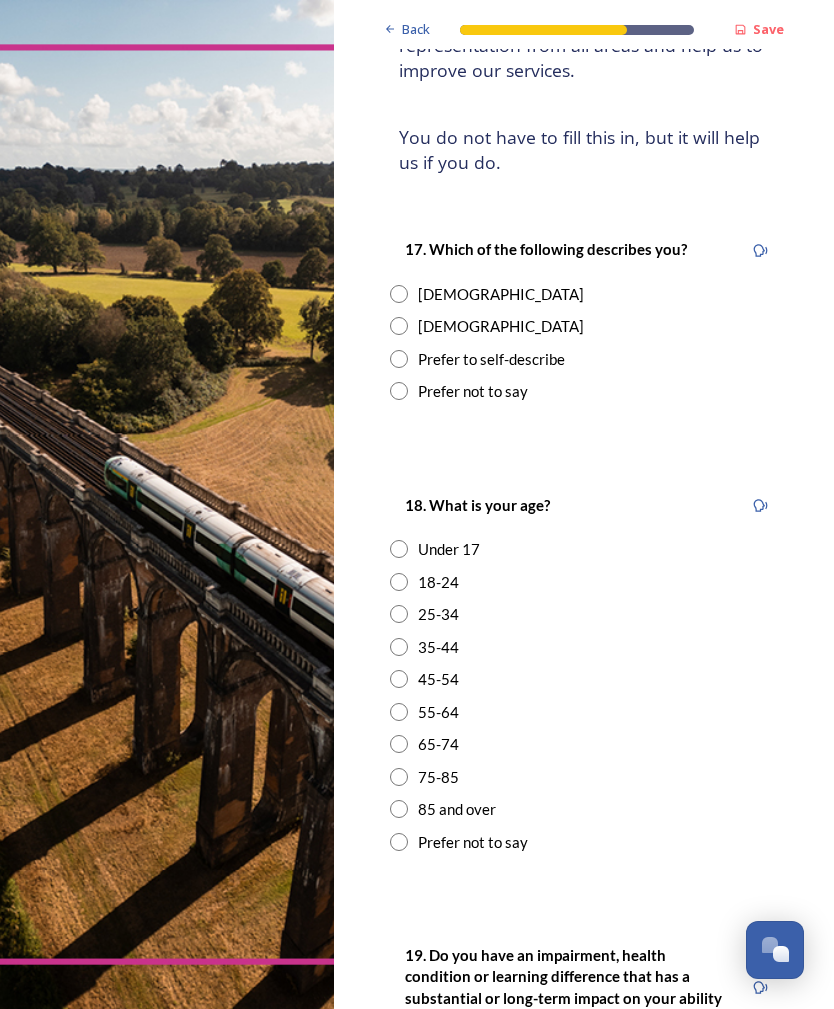 click at bounding box center (399, 294) 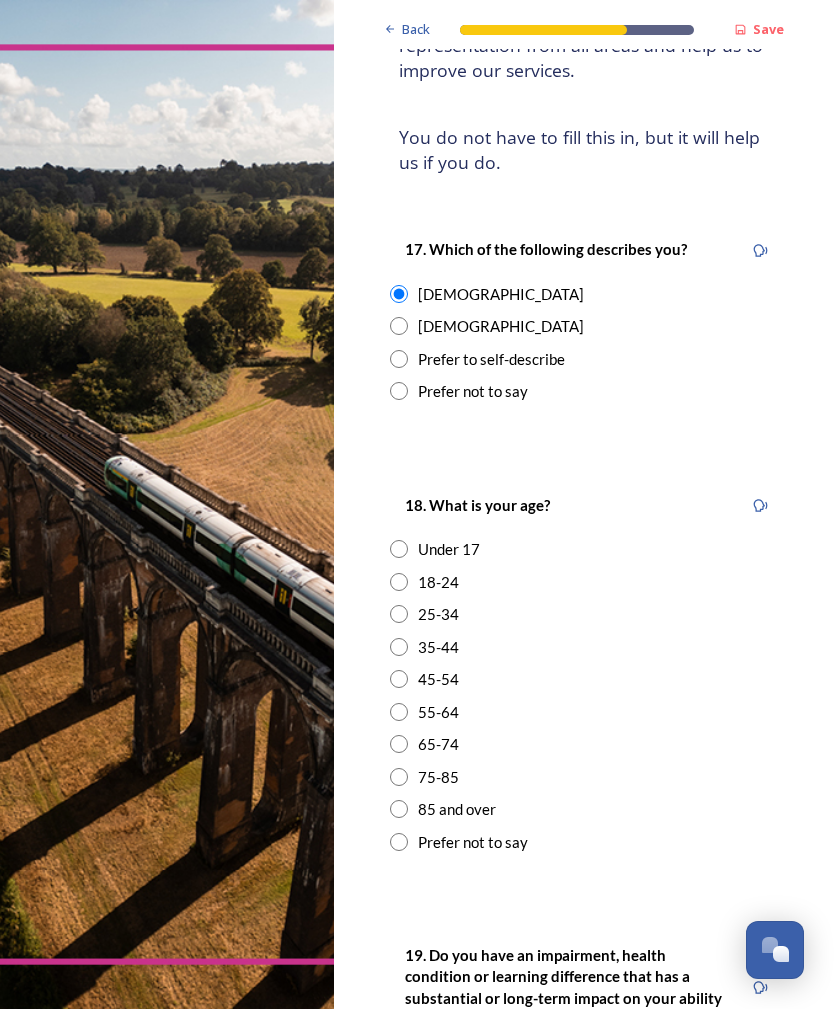 click at bounding box center (399, 744) 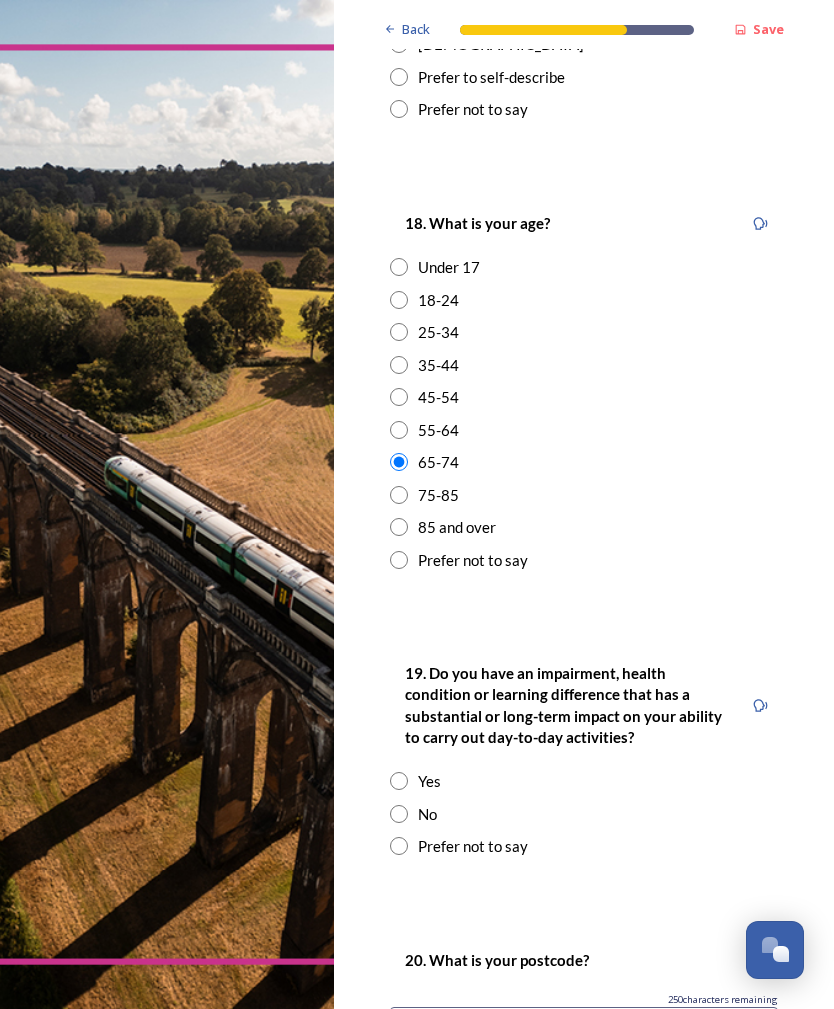 scroll, scrollTop: 598, scrollLeft: 0, axis: vertical 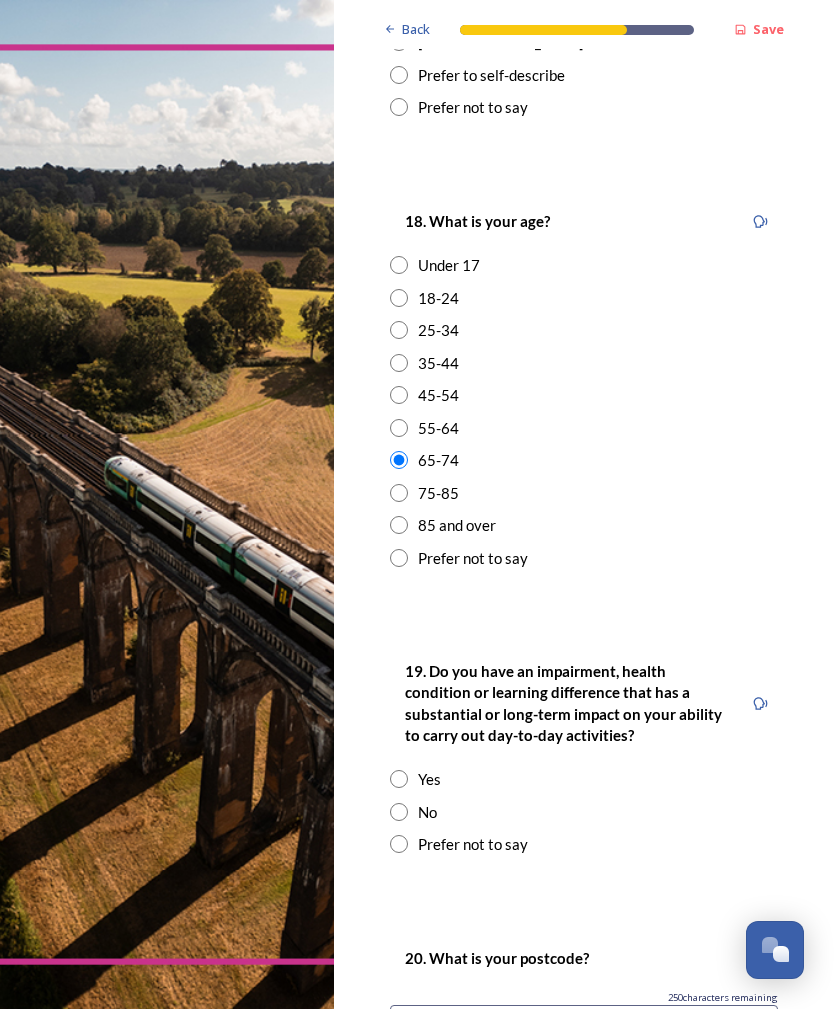 click at bounding box center [399, 428] 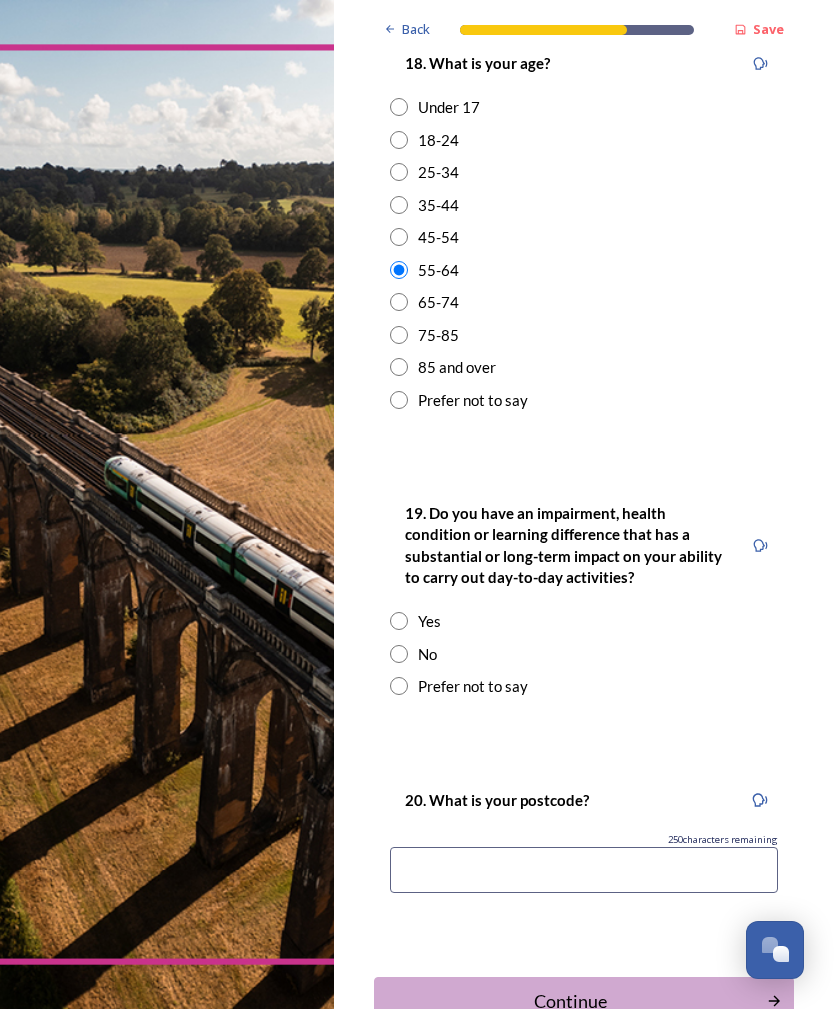scroll, scrollTop: 757, scrollLeft: 0, axis: vertical 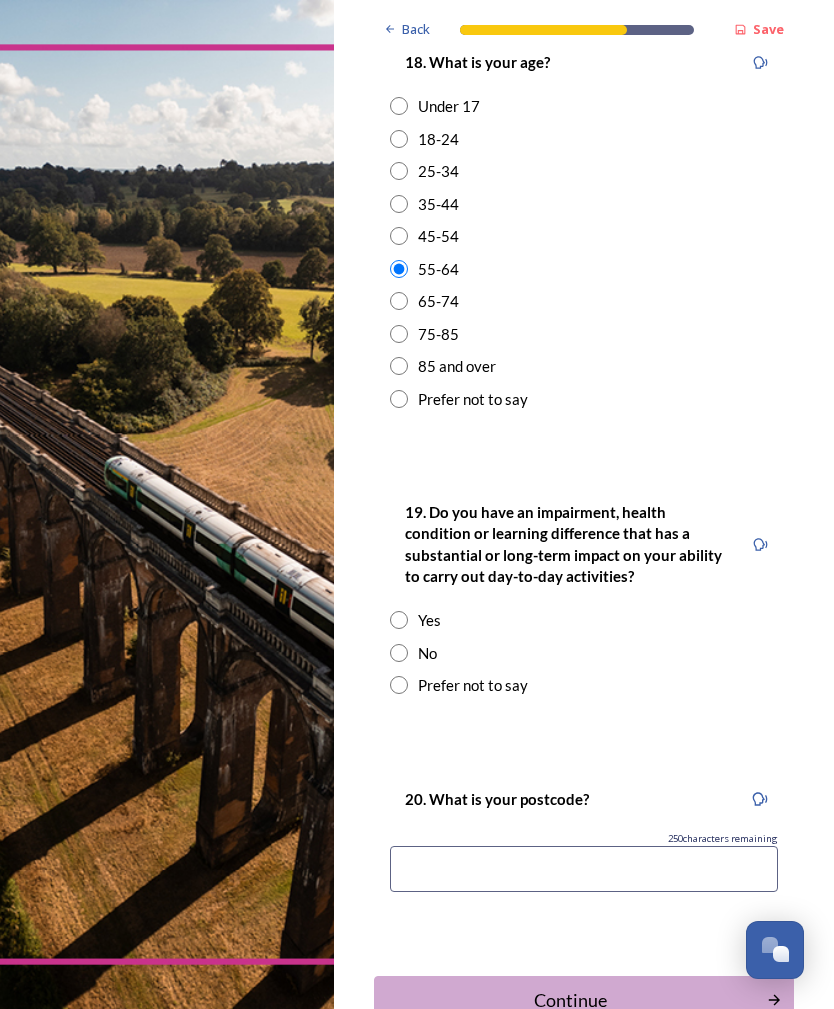 click at bounding box center [399, 653] 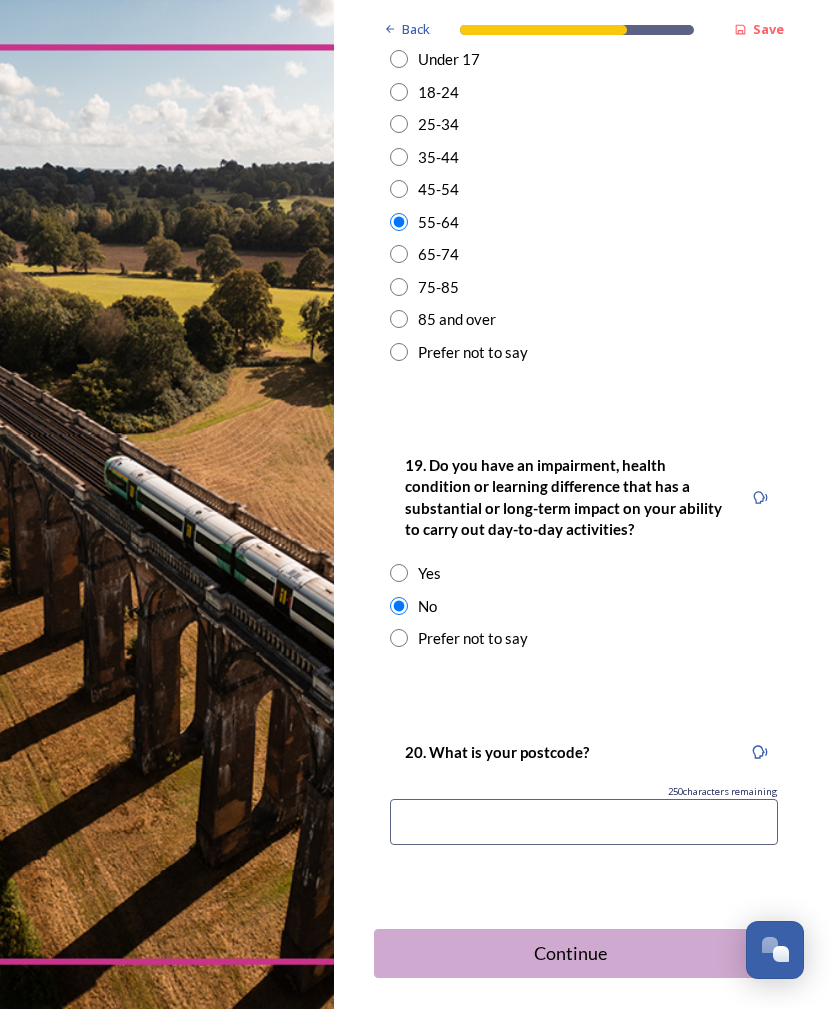 scroll, scrollTop: 801, scrollLeft: 0, axis: vertical 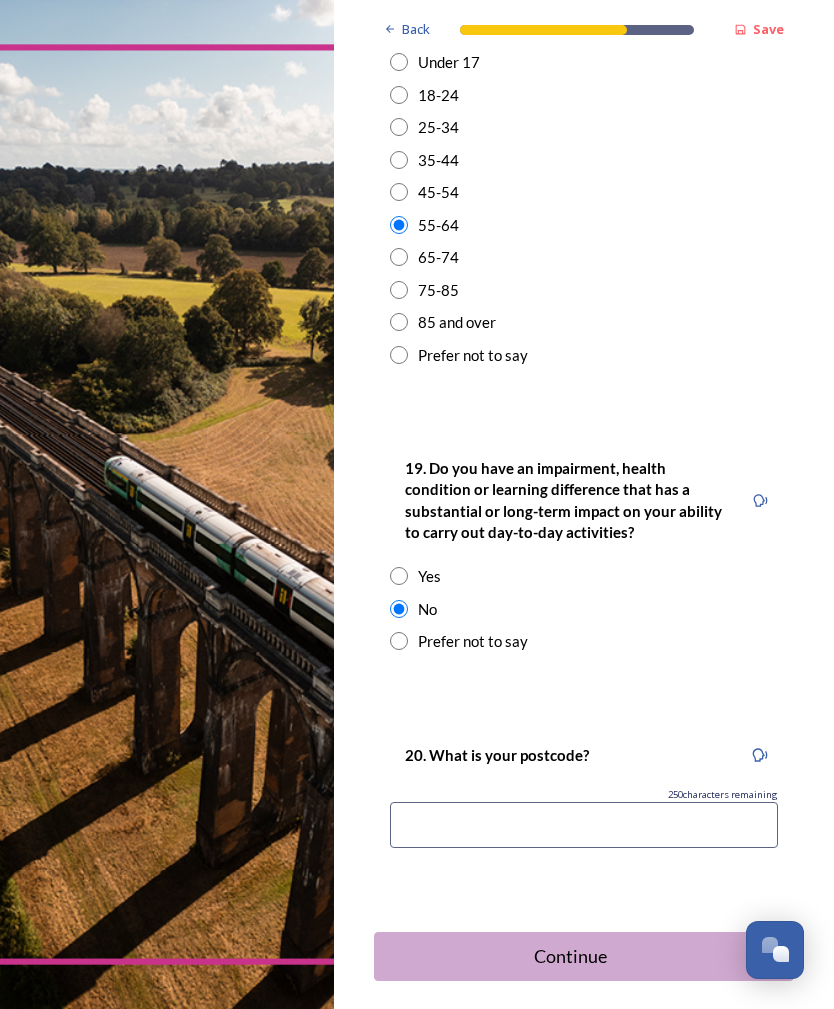 click at bounding box center (584, 825) 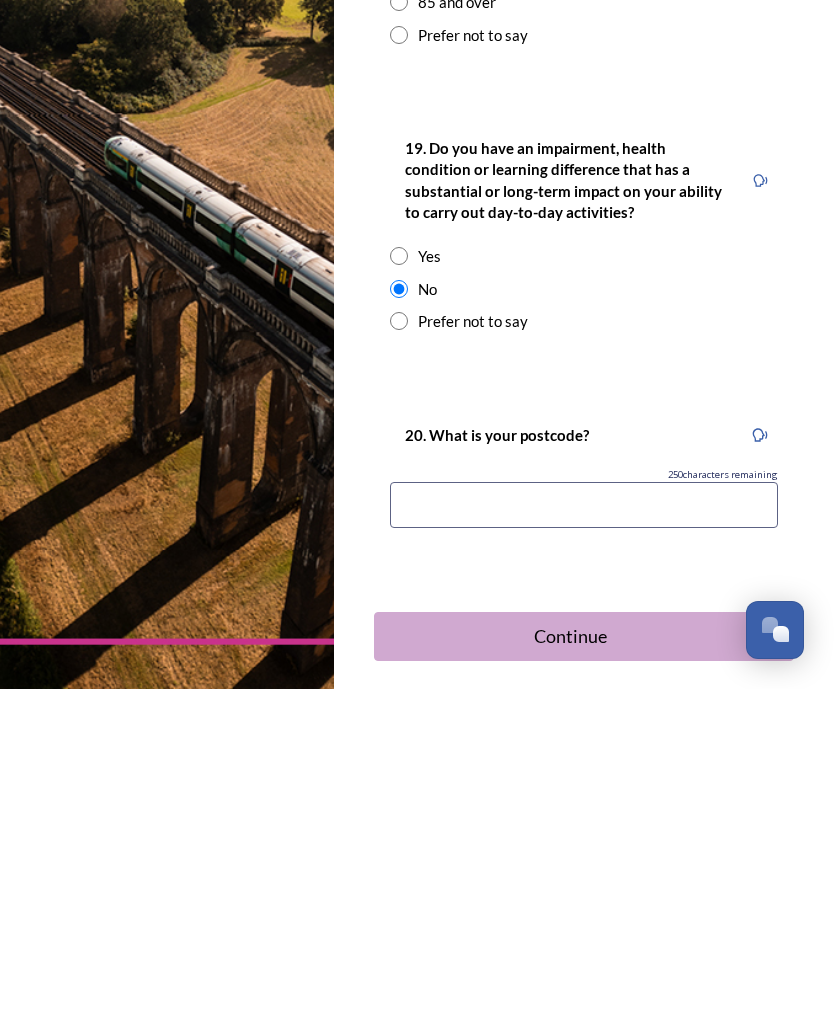 type on "PO209DF" 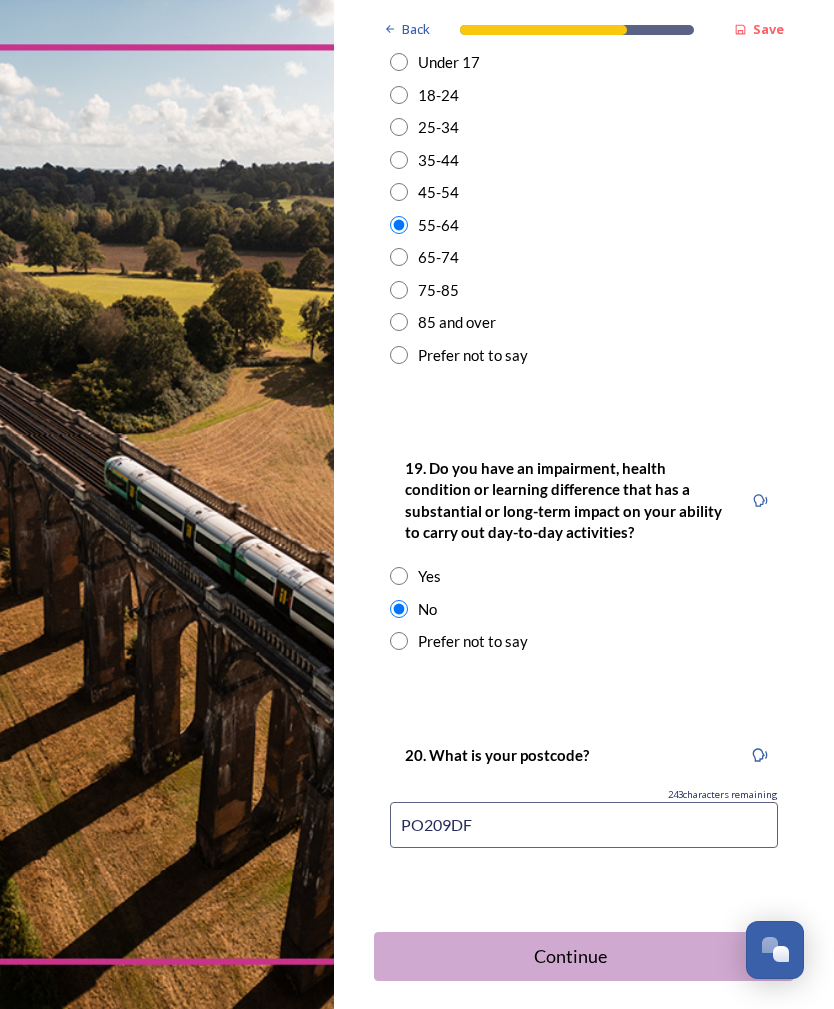 click on "Continue" at bounding box center [571, 956] 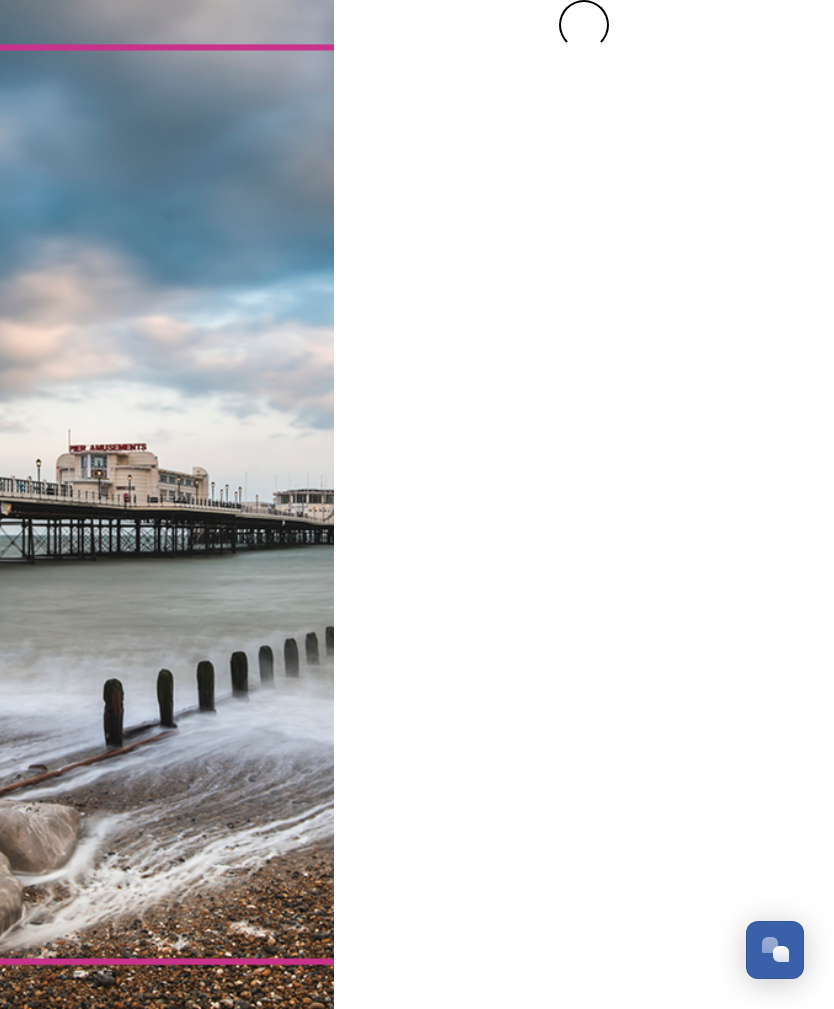 scroll, scrollTop: 0, scrollLeft: 0, axis: both 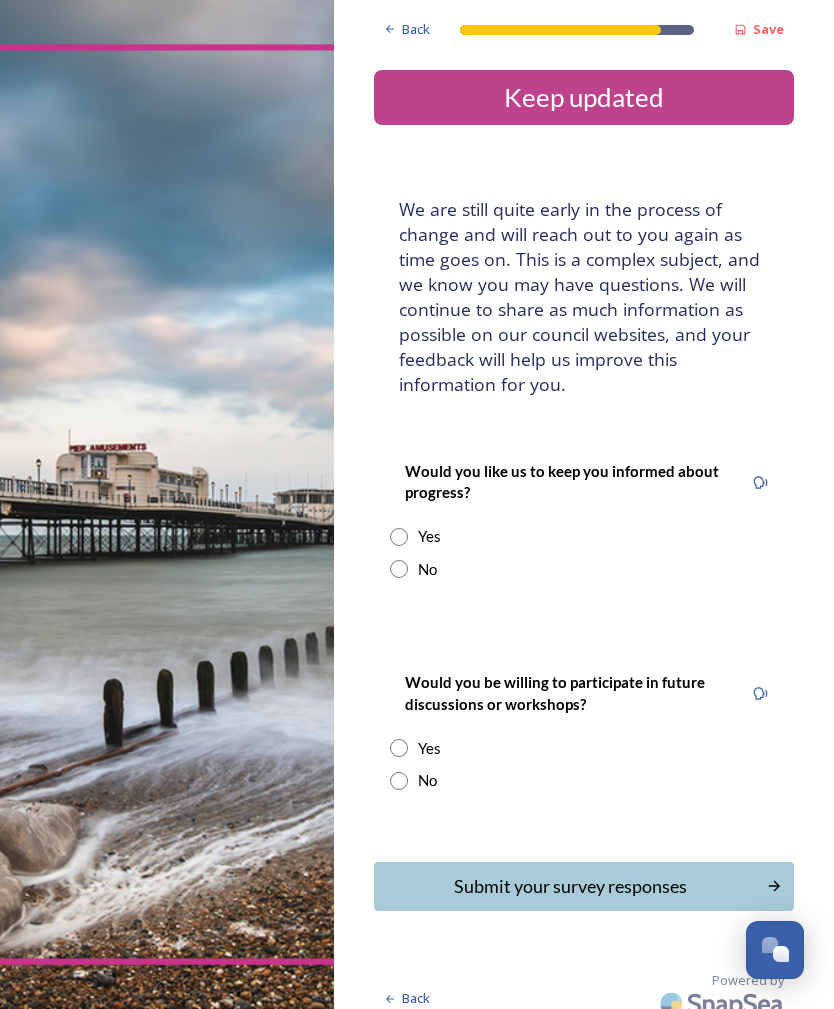click at bounding box center [399, 537] 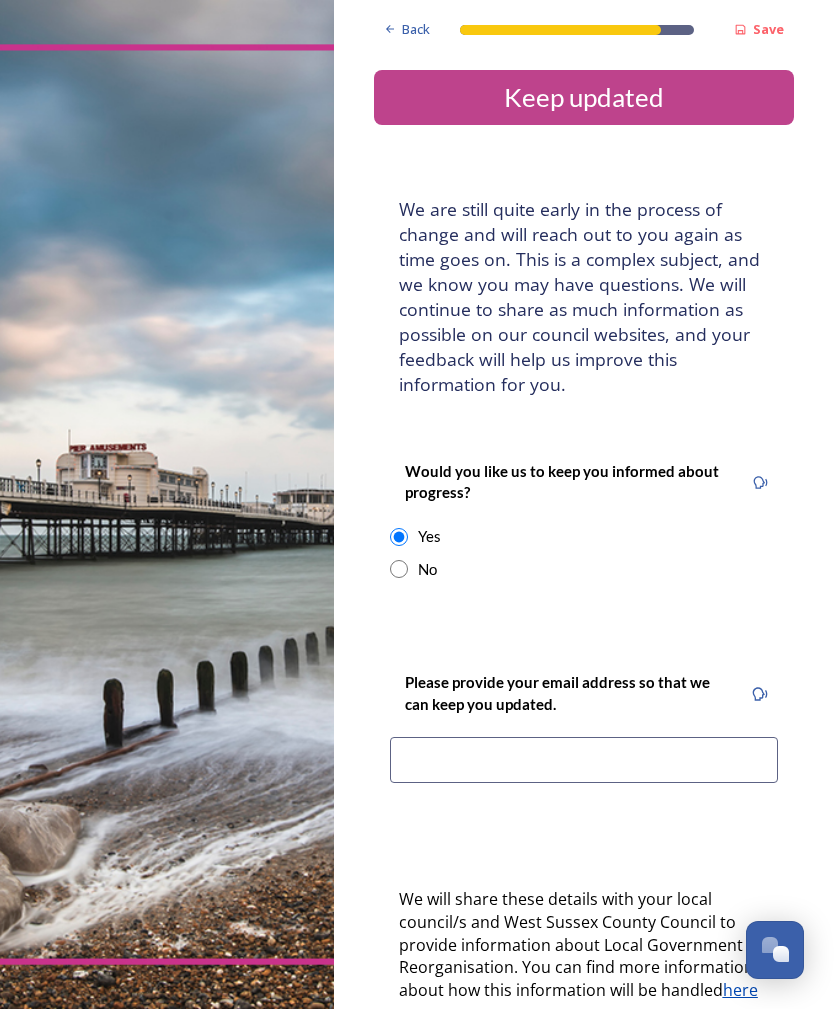 click at bounding box center (584, 760) 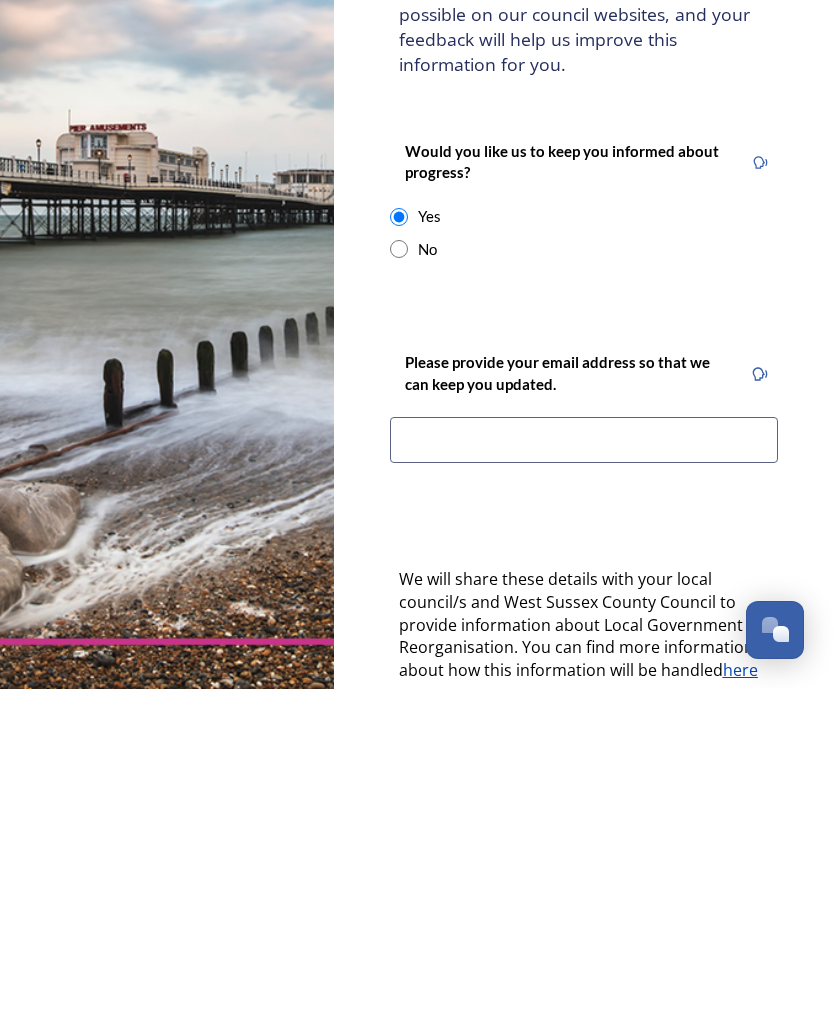 type on "[PERSON_NAME][EMAIL_ADDRESS][DOMAIN_NAME]" 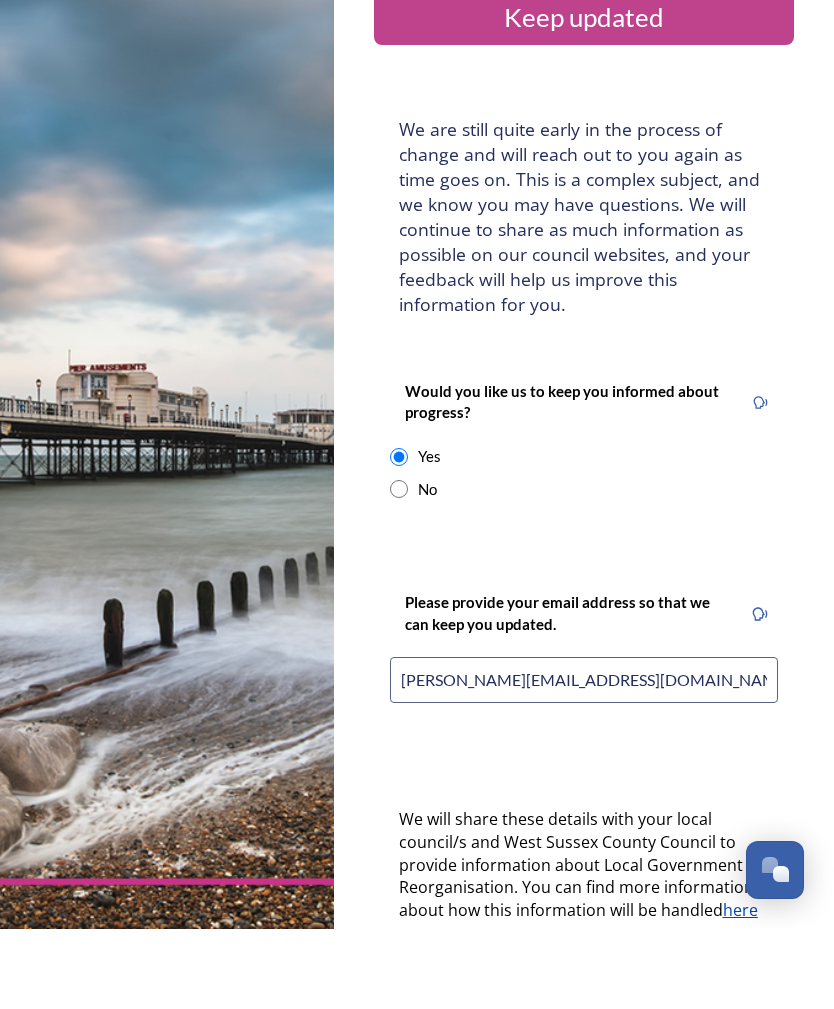 scroll, scrollTop: 64, scrollLeft: 0, axis: vertical 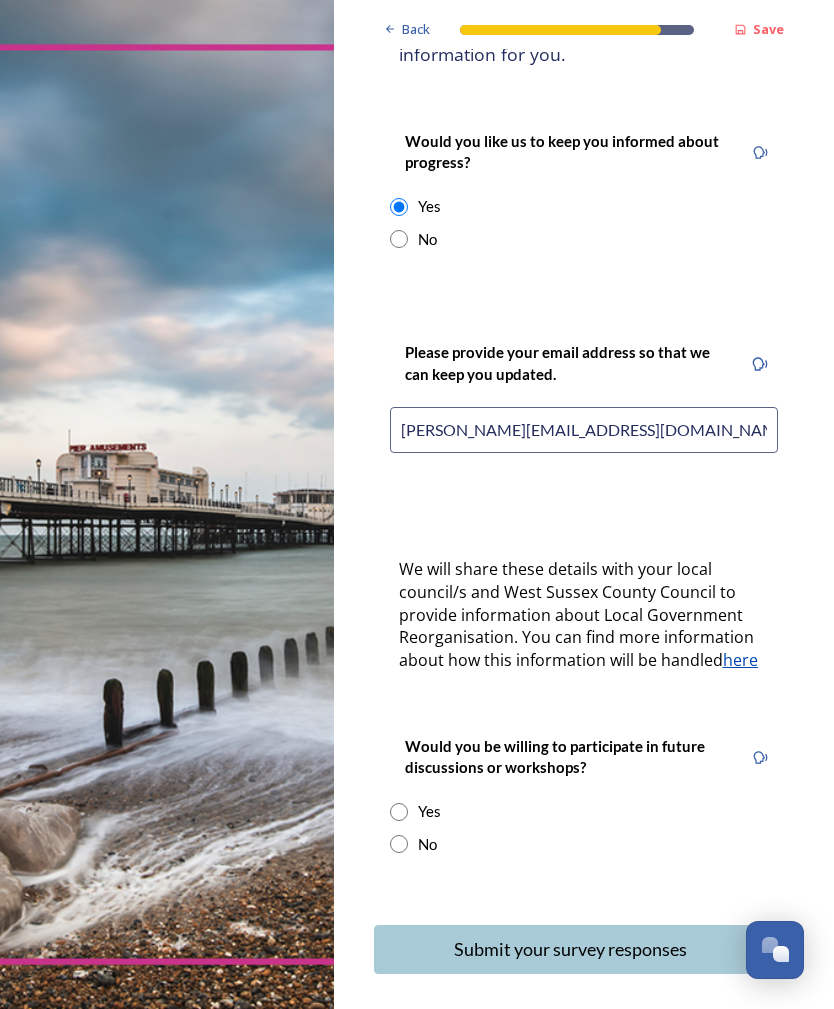 click at bounding box center (399, 812) 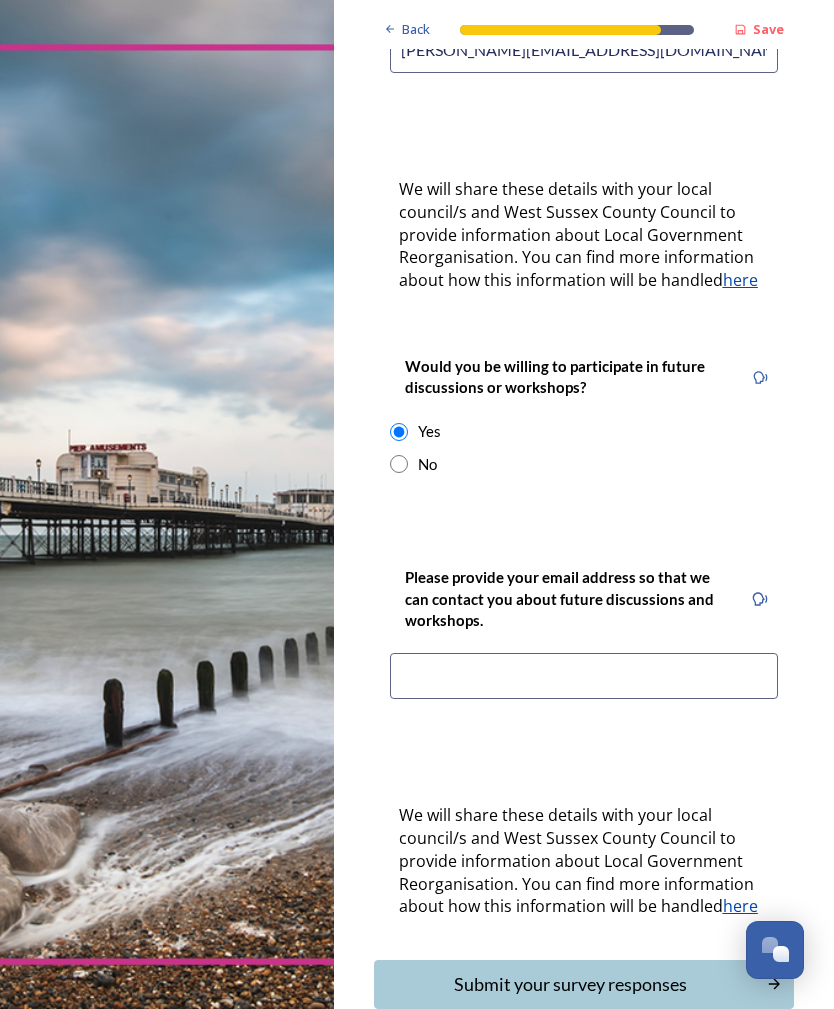 scroll, scrollTop: 708, scrollLeft: 0, axis: vertical 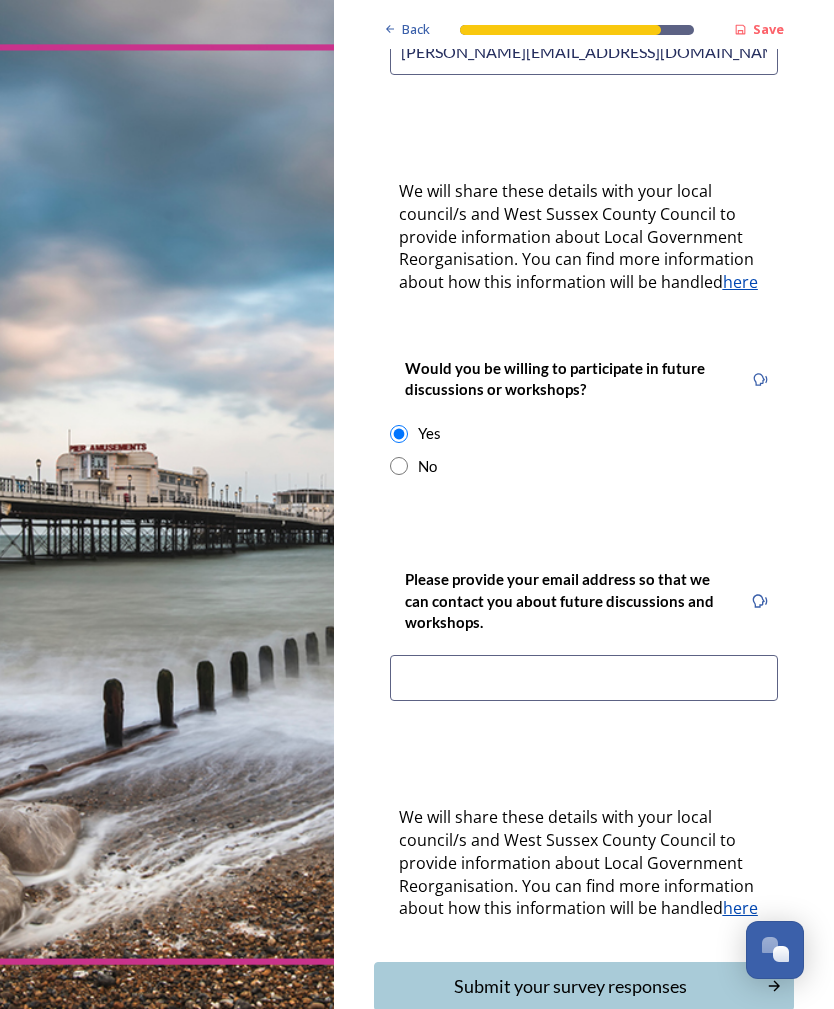 click at bounding box center (584, 678) 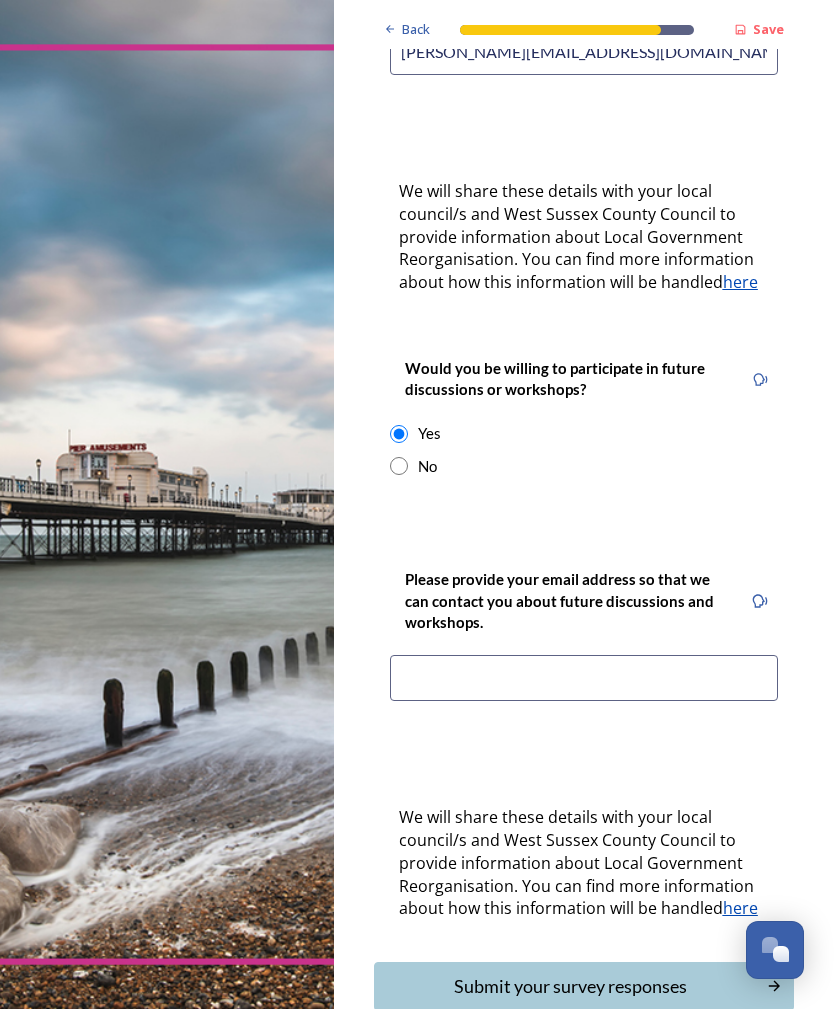 type on "[PERSON_NAME][EMAIL_ADDRESS][DOMAIN_NAME]" 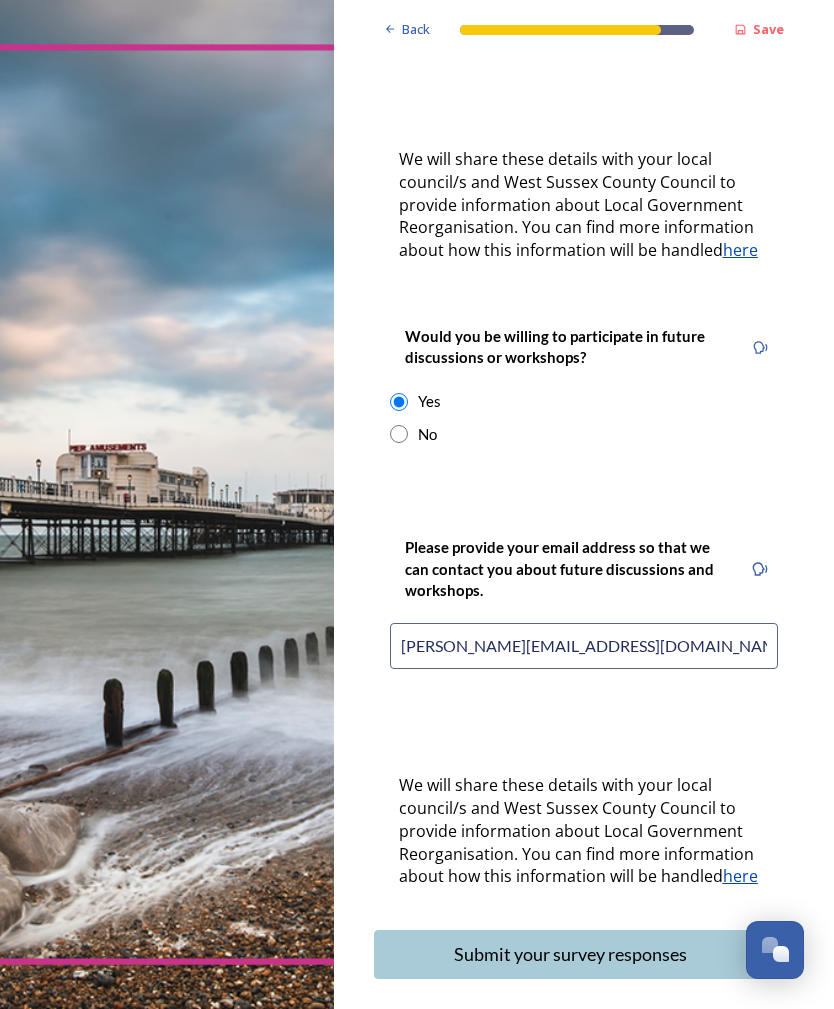 scroll, scrollTop: 739, scrollLeft: 0, axis: vertical 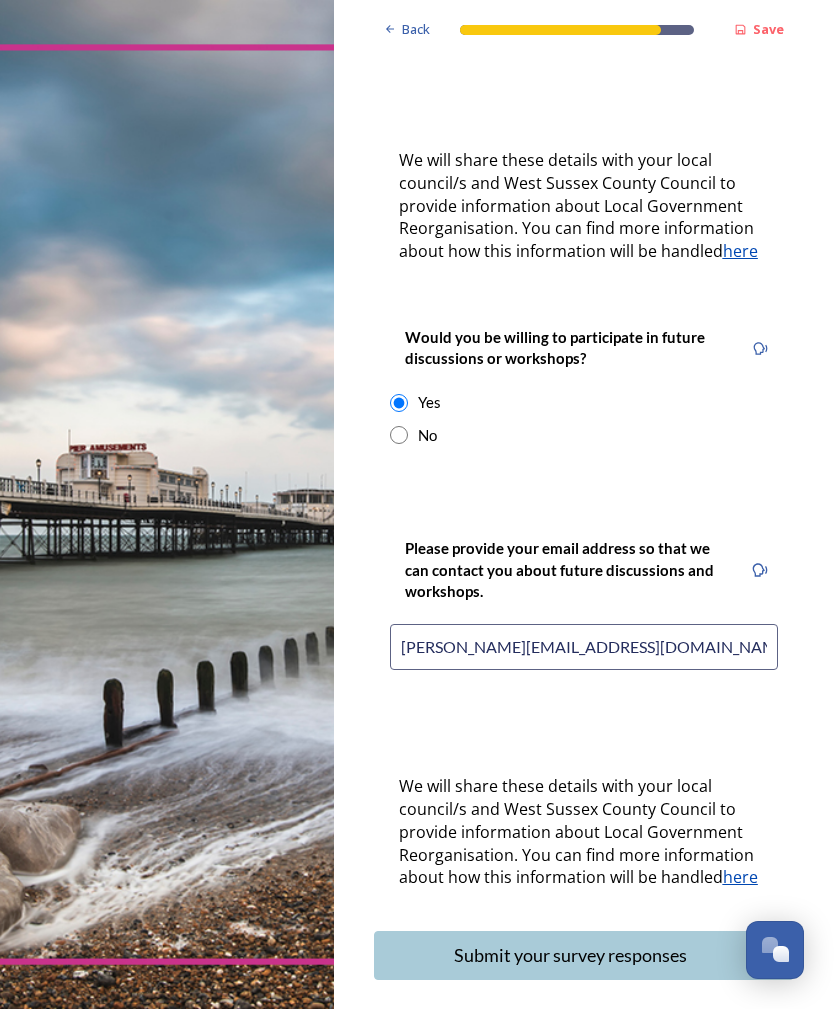 click on "Submit your survey responses" at bounding box center (571, 955) 